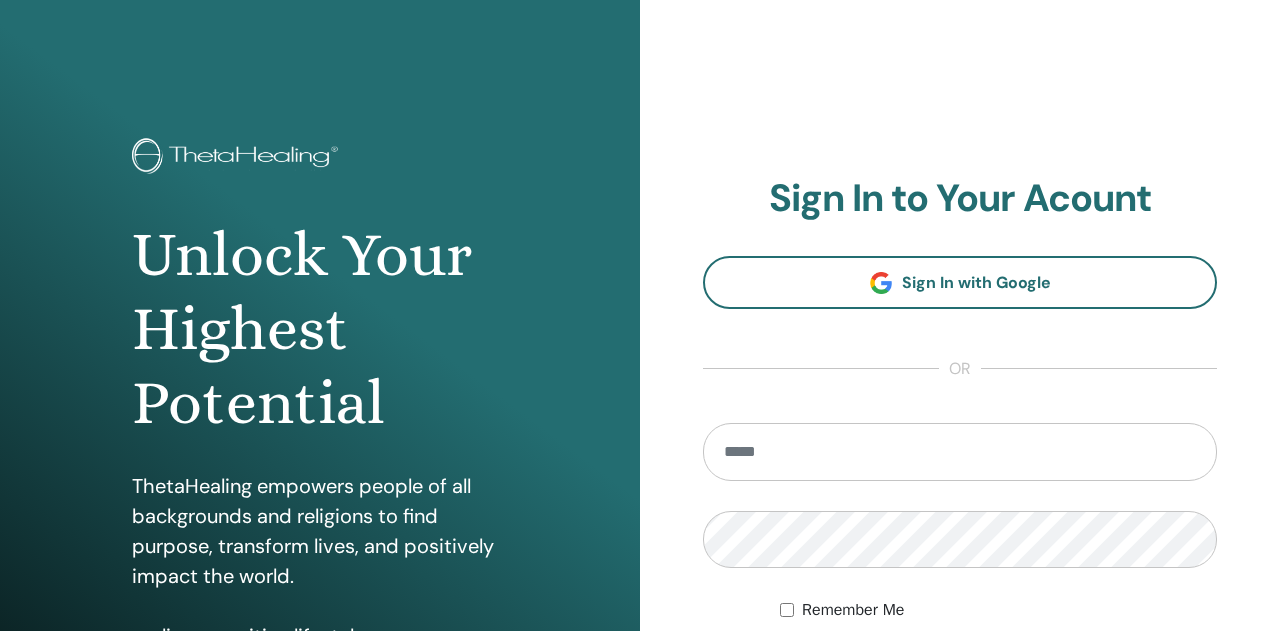 scroll, scrollTop: 0, scrollLeft: 0, axis: both 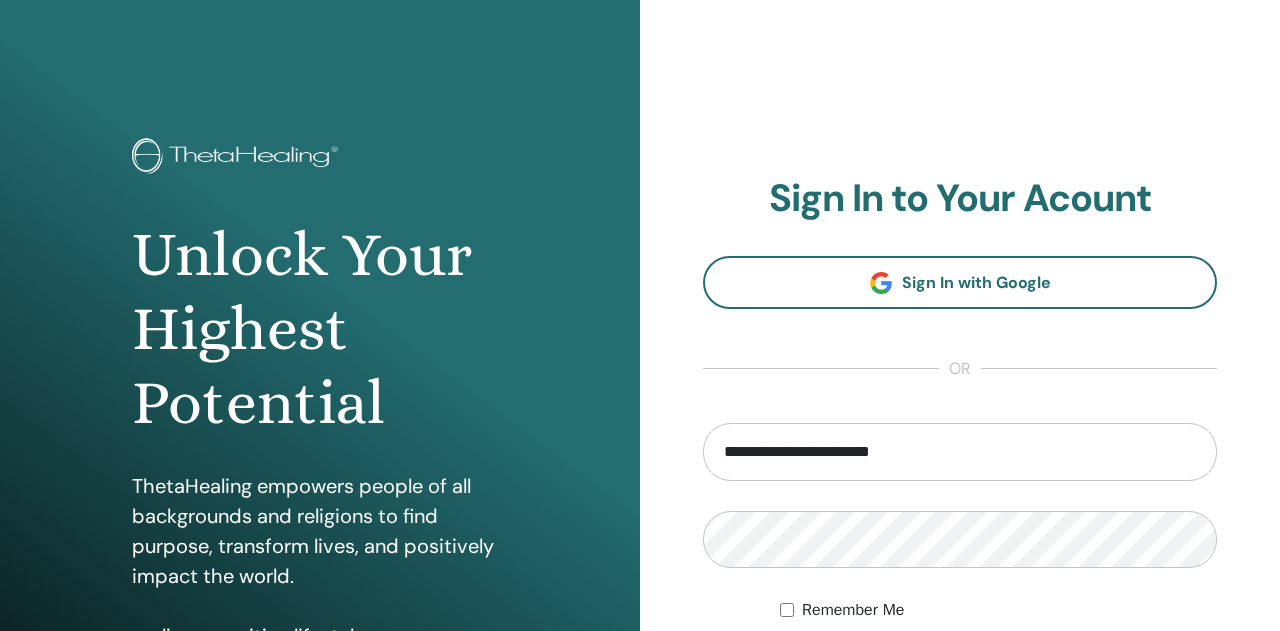 type on "**********" 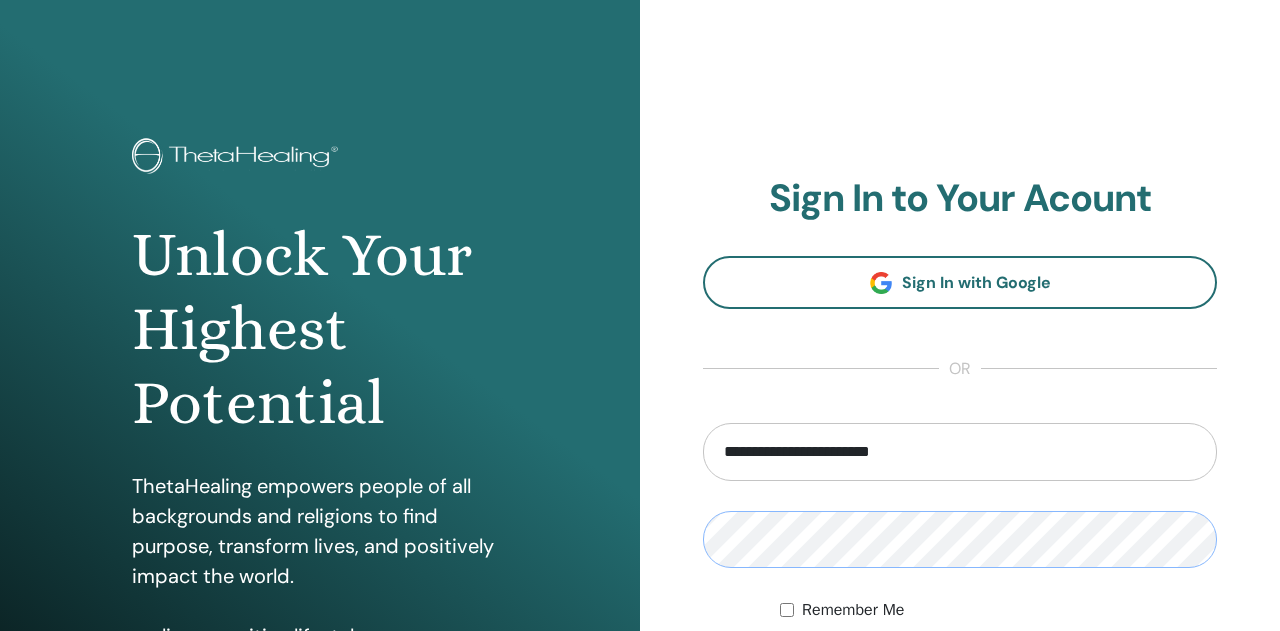 click on "Sign In" at bounding box center [960, 678] 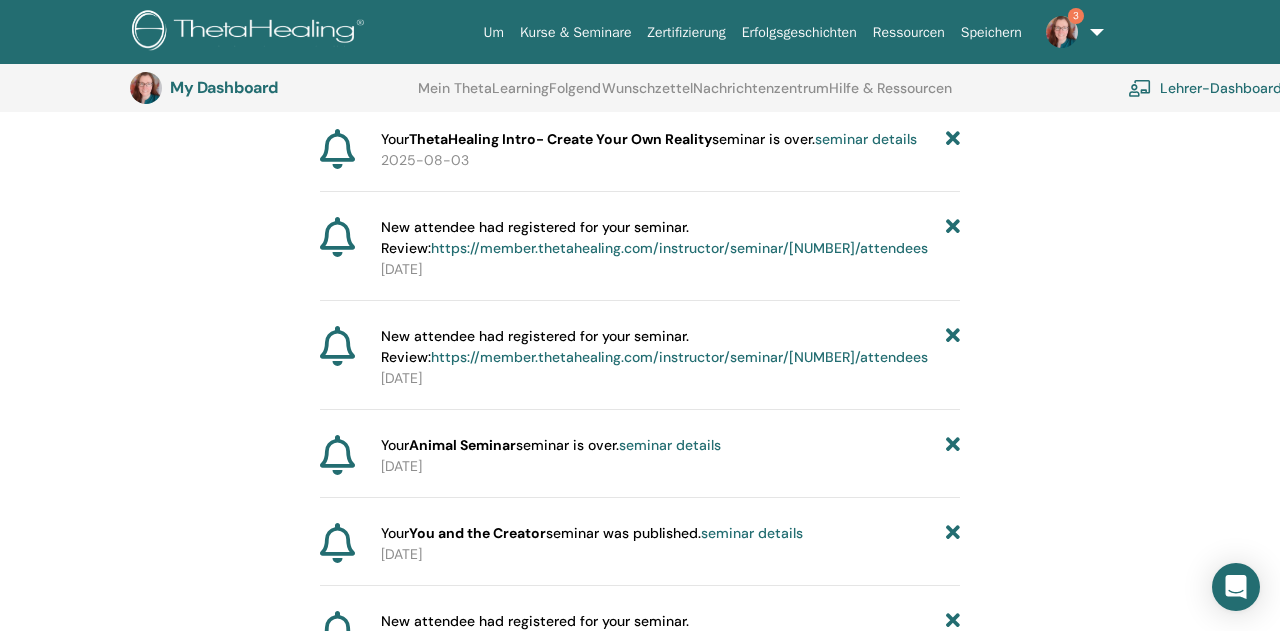 scroll, scrollTop: 0, scrollLeft: 0, axis: both 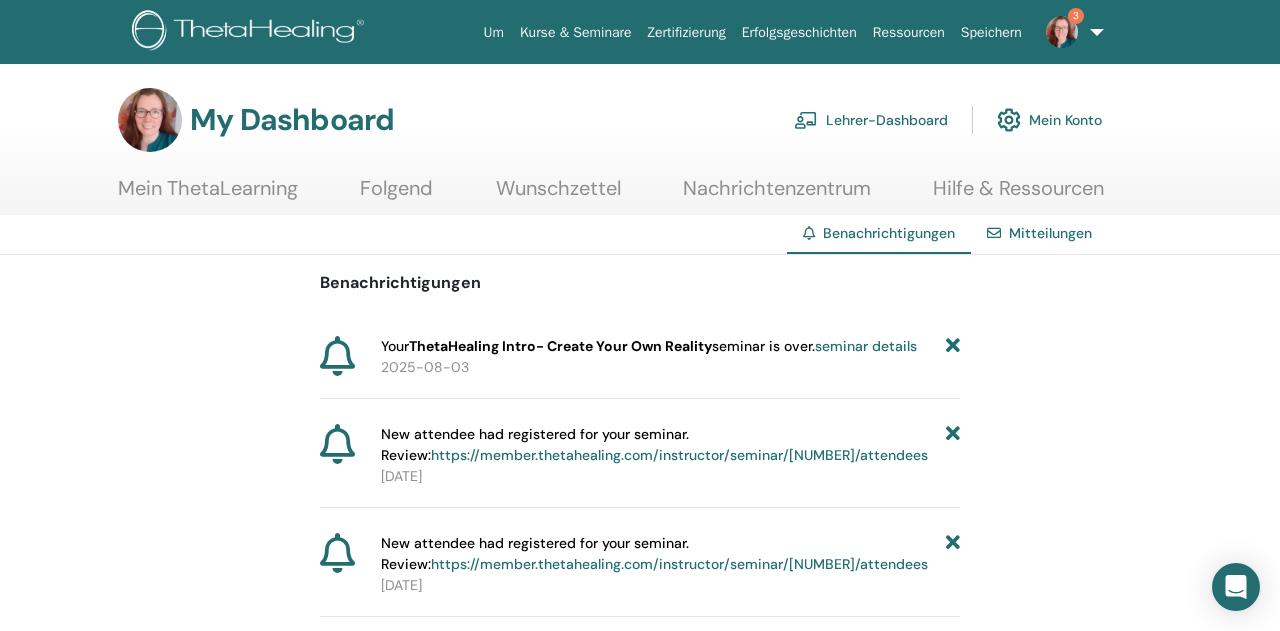 click on "Lehrer-Dashboard" at bounding box center [871, 120] 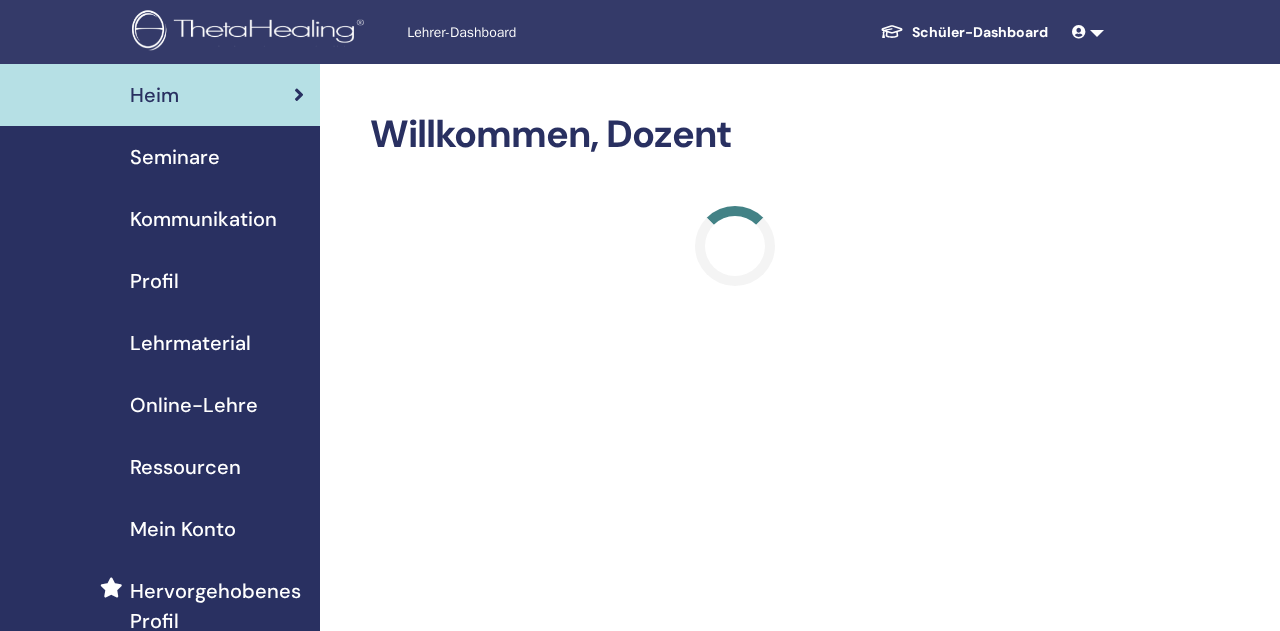 scroll, scrollTop: 0, scrollLeft: 0, axis: both 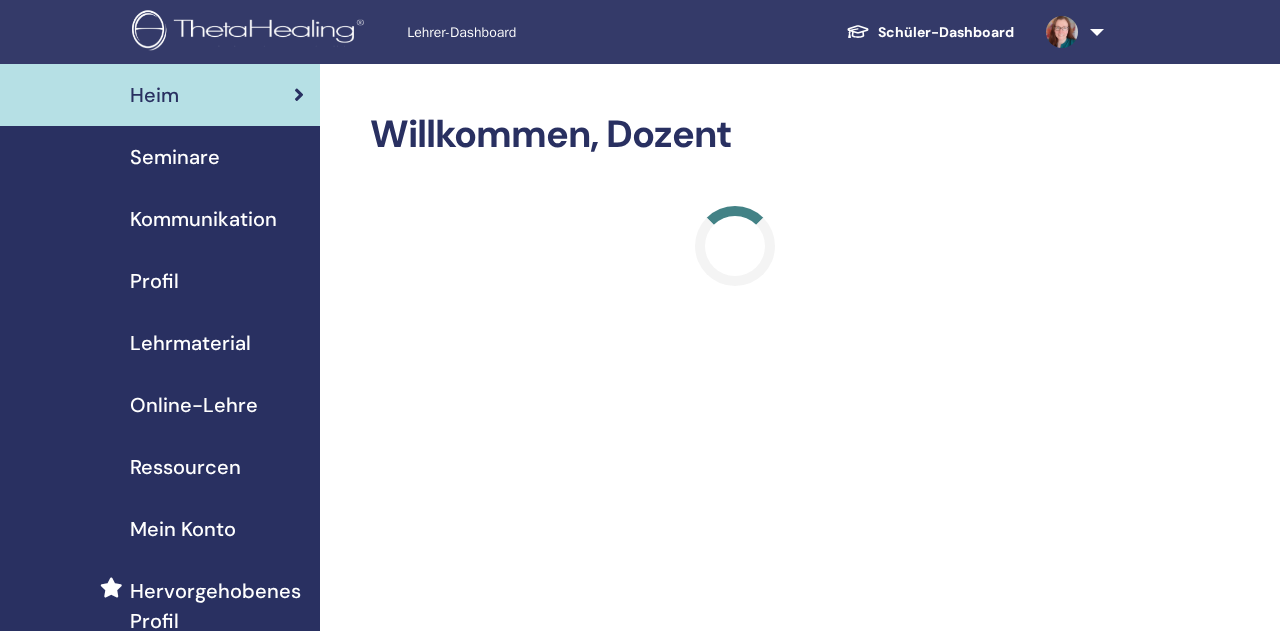 click on "Seminare" at bounding box center [160, 157] 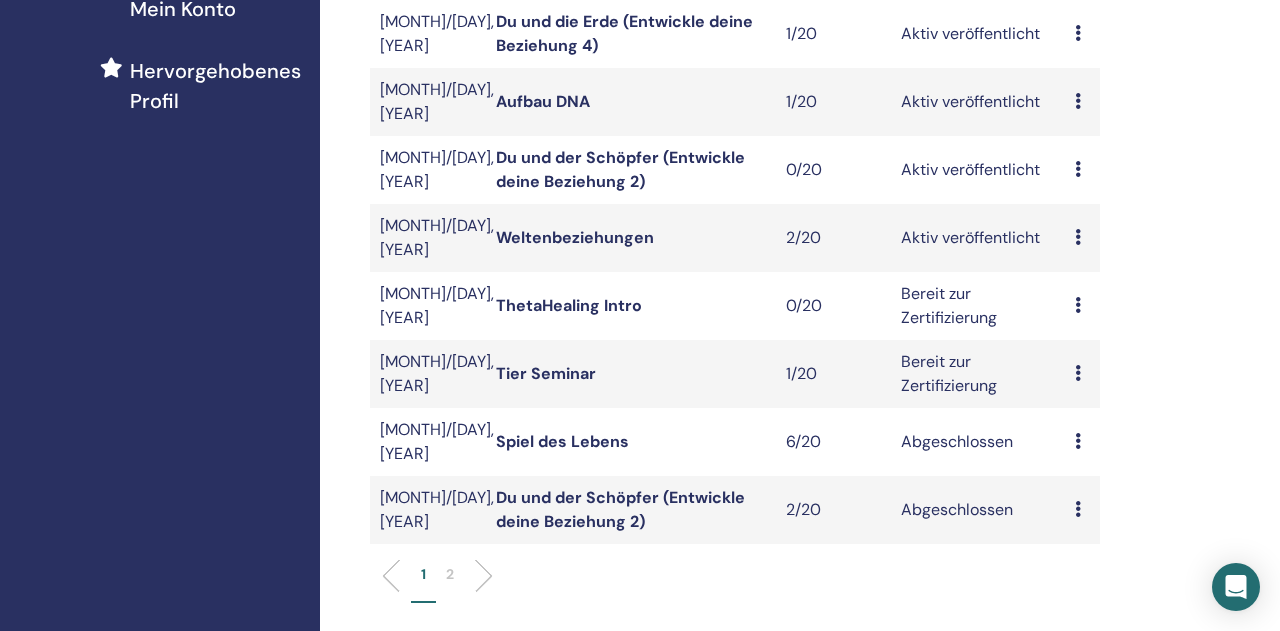 scroll, scrollTop: 0, scrollLeft: 0, axis: both 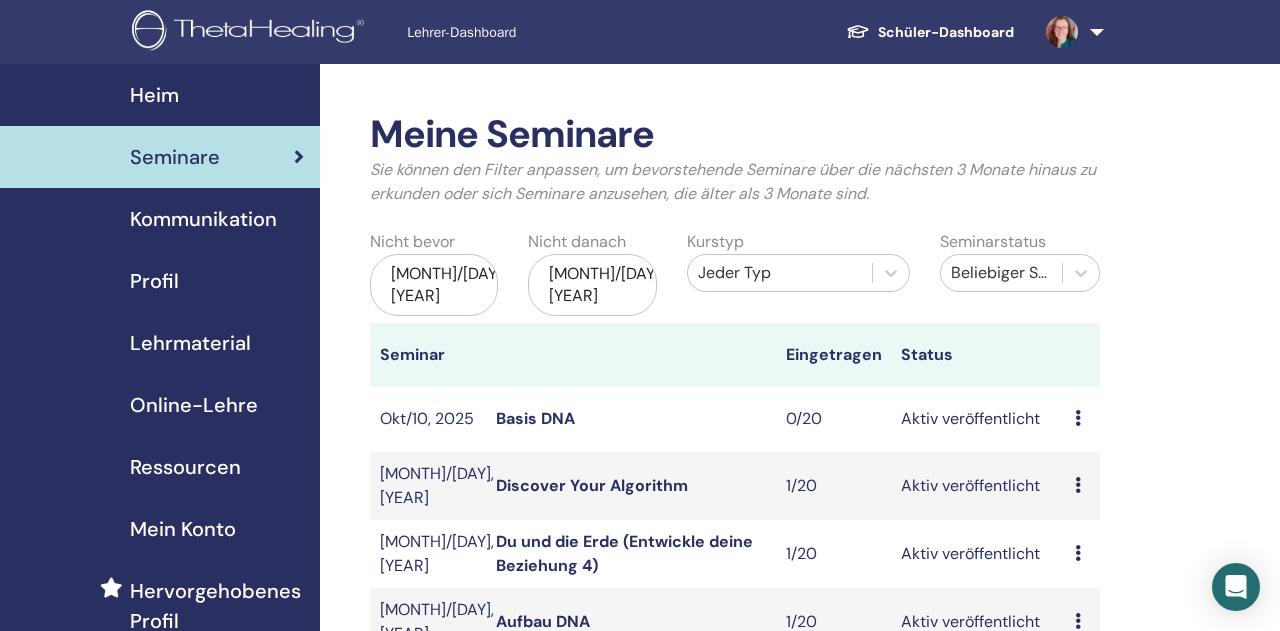 click on "Lehrmaterial" at bounding box center [190, 343] 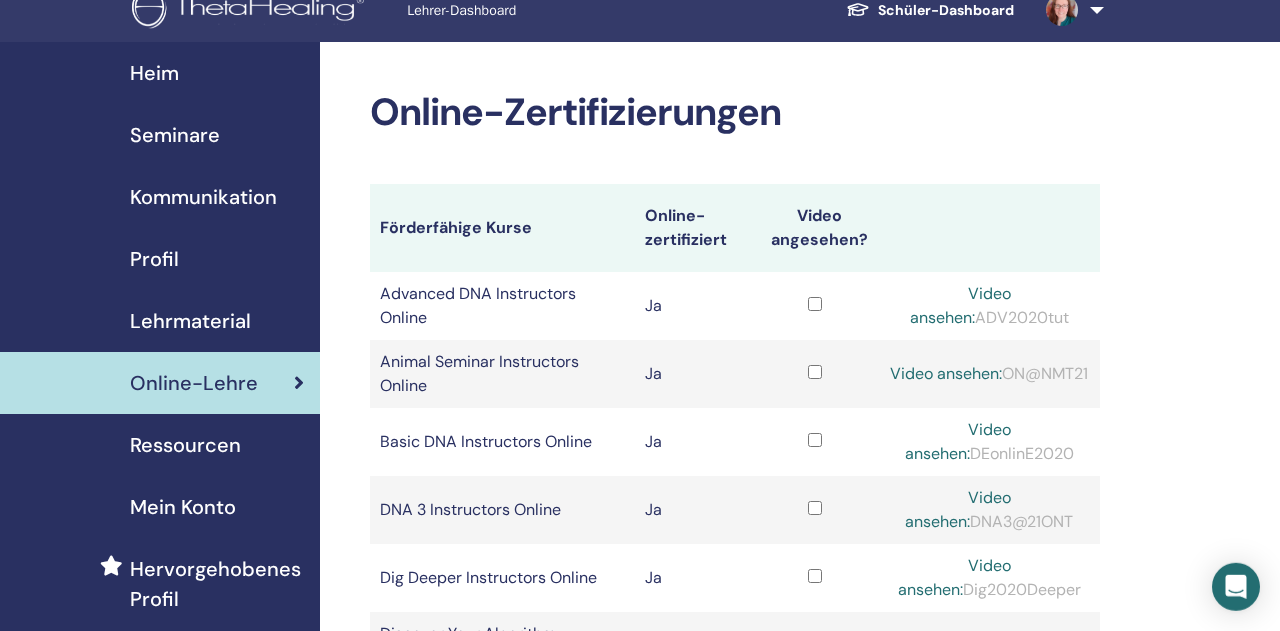scroll, scrollTop: 0, scrollLeft: 0, axis: both 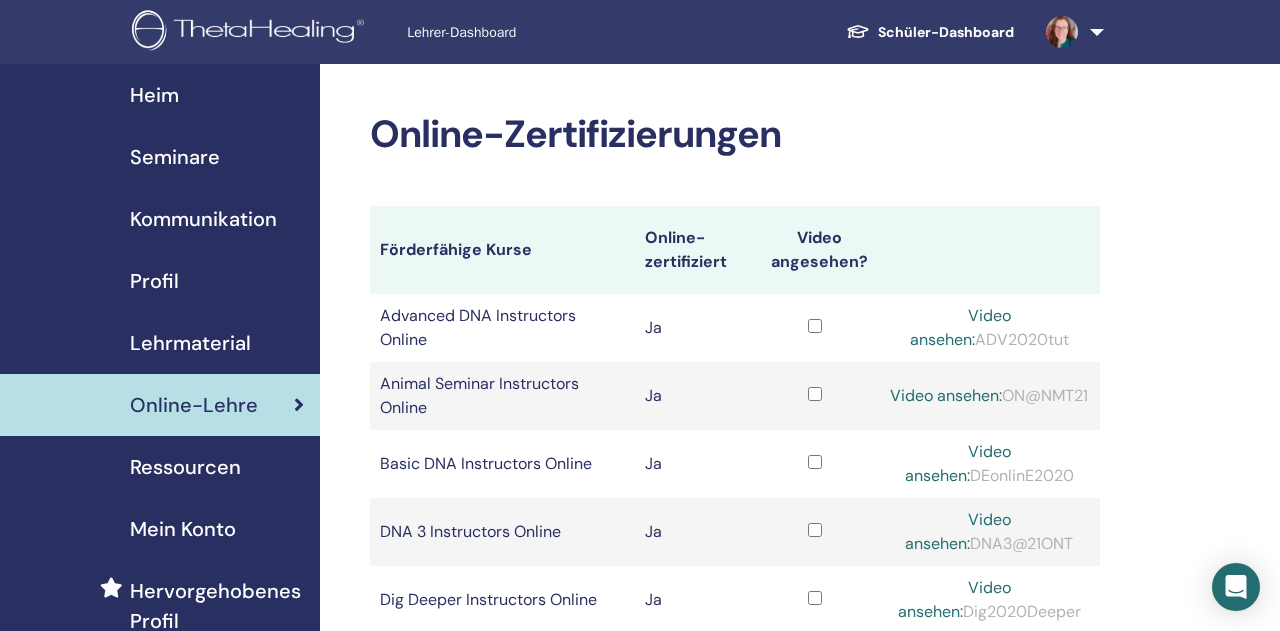 click on "Lehrmaterial" at bounding box center [190, 343] 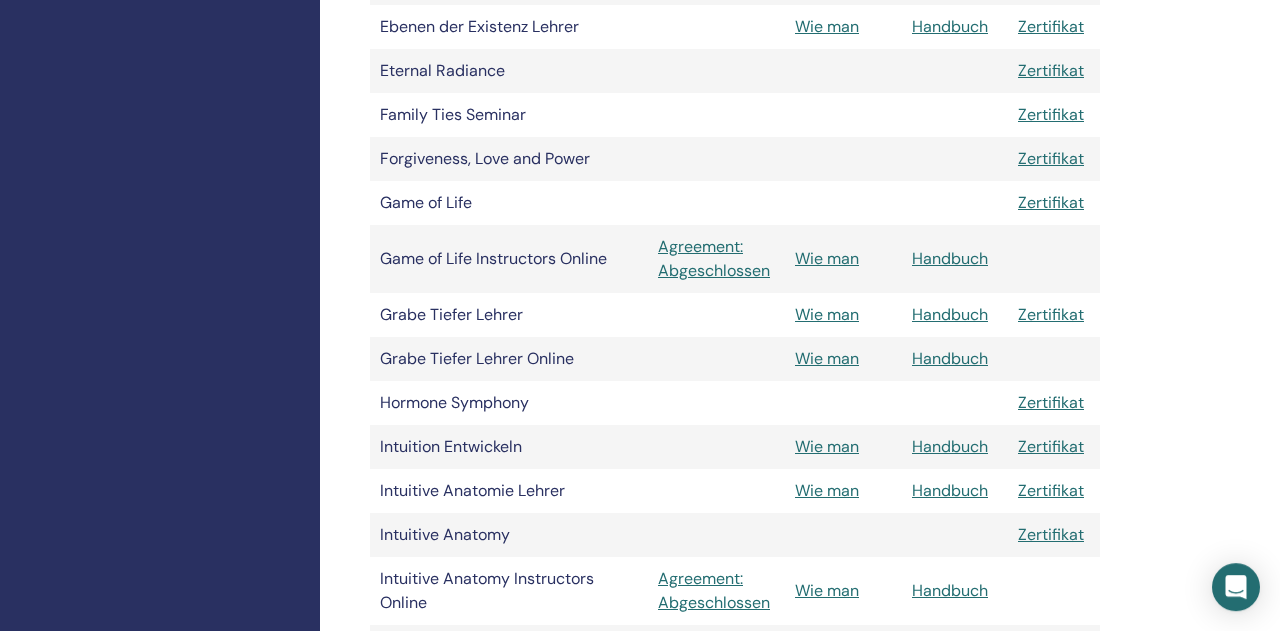 scroll, scrollTop: 2080, scrollLeft: 0, axis: vertical 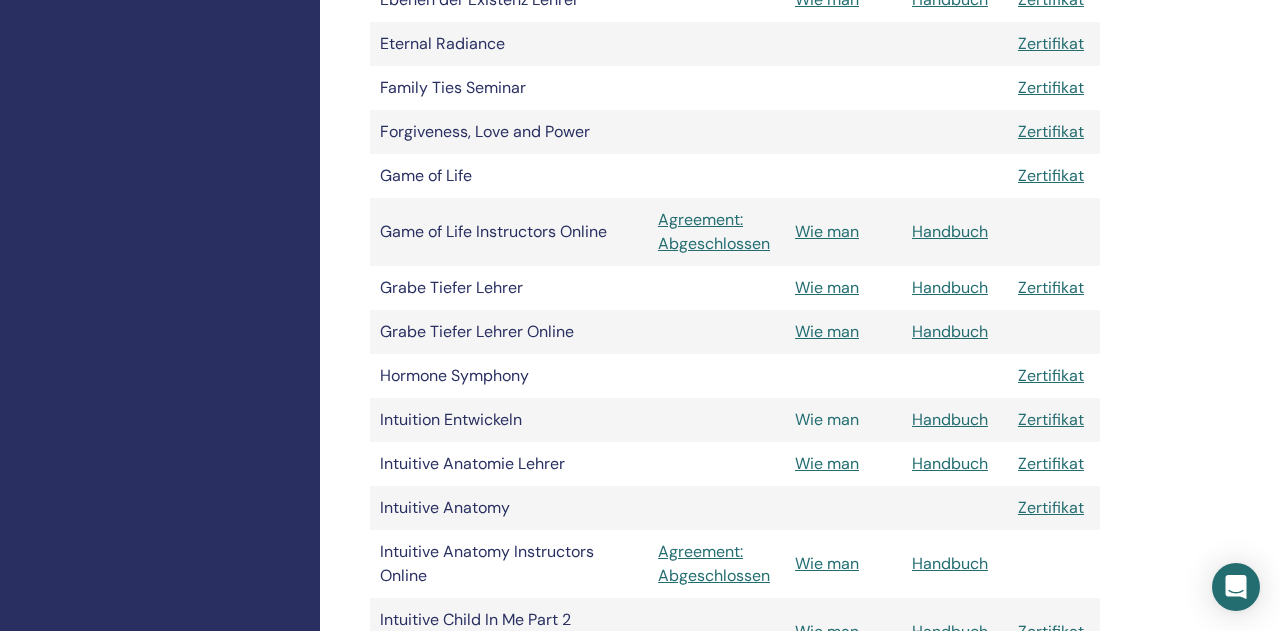 click on "Wie man" at bounding box center [827, 419] 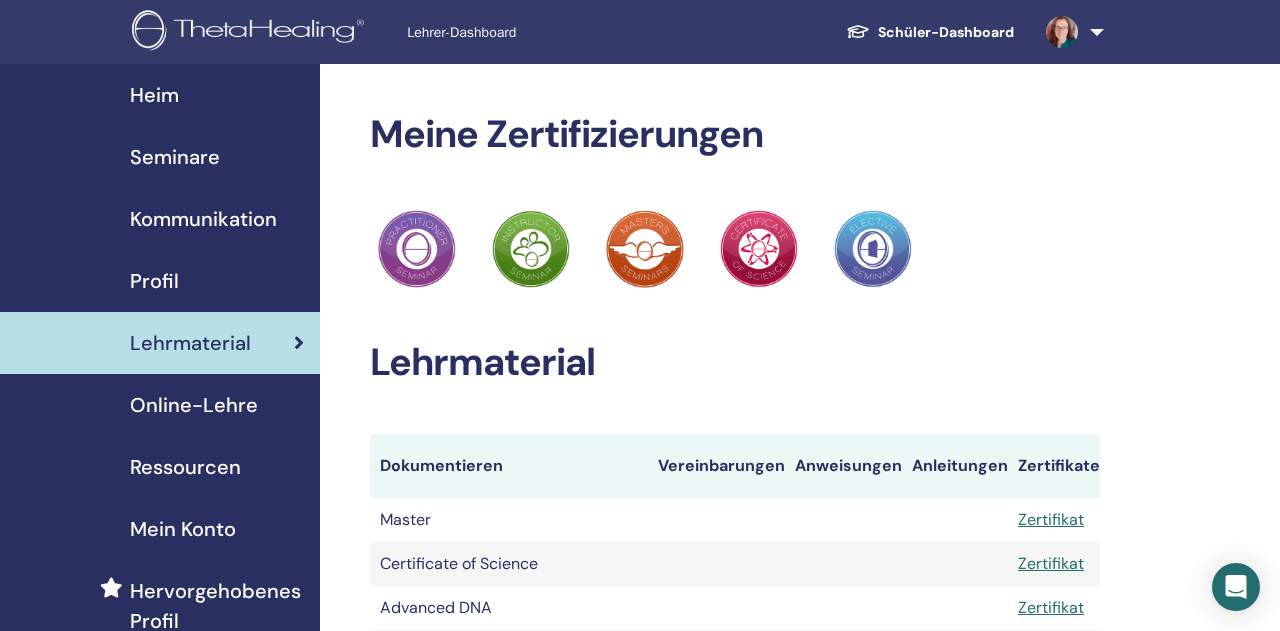 scroll, scrollTop: 2080, scrollLeft: 0, axis: vertical 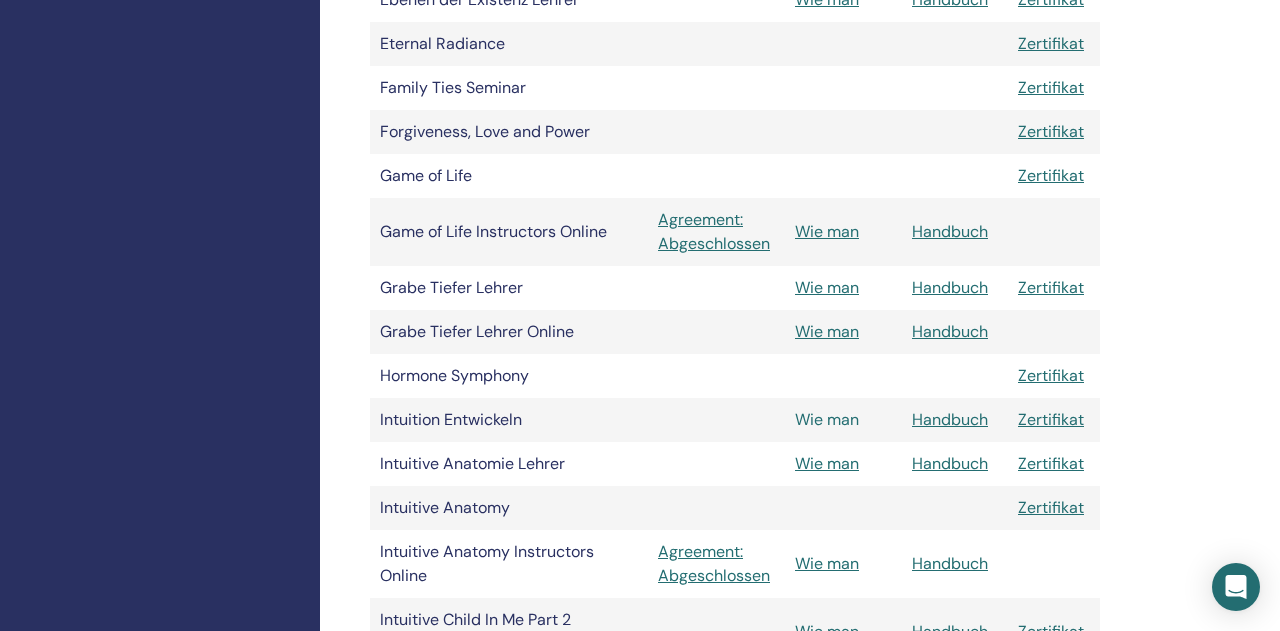 click on "Wie man" at bounding box center [827, 419] 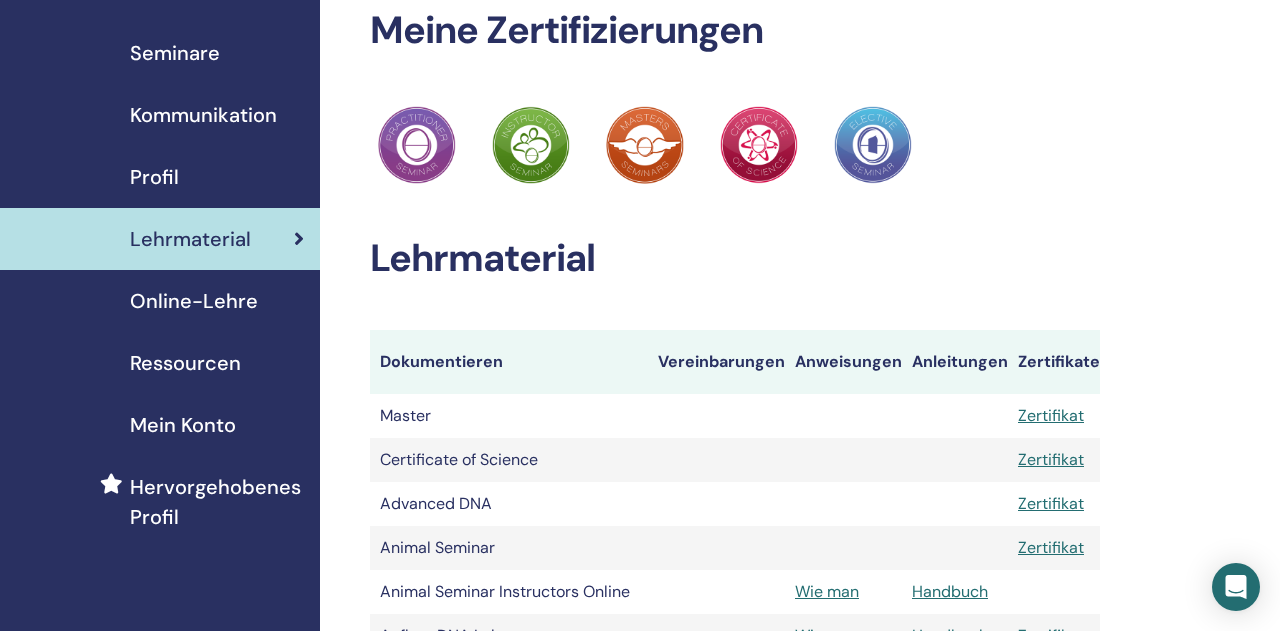 scroll, scrollTop: 0, scrollLeft: 0, axis: both 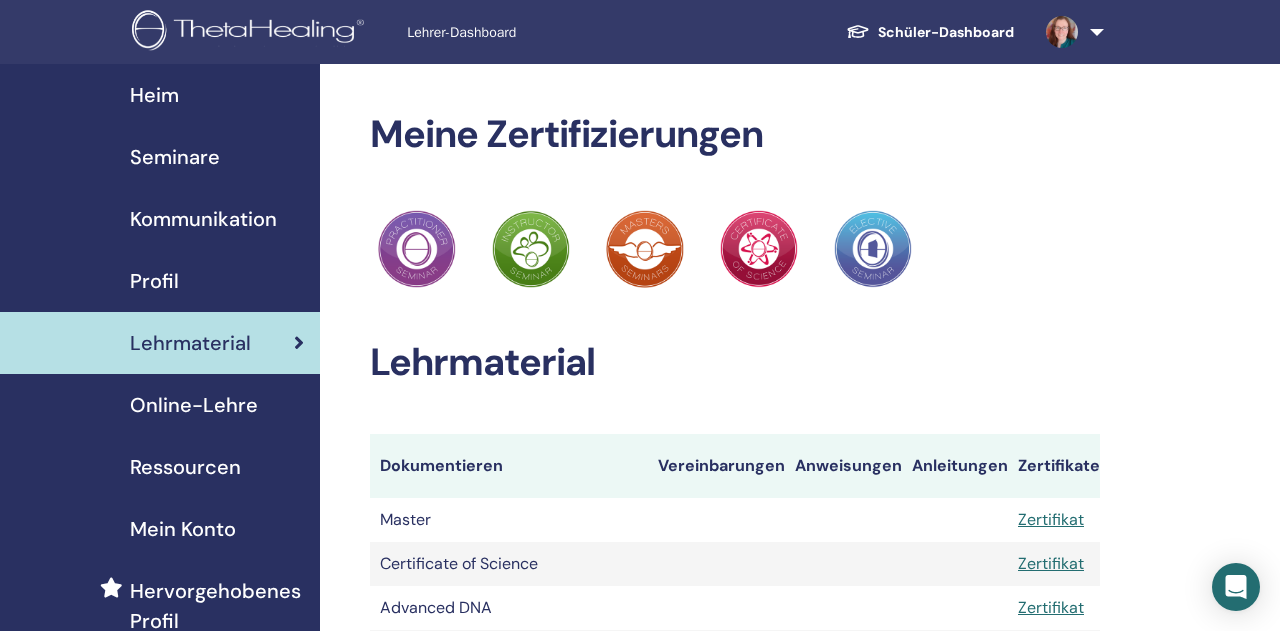 click on "Seminare" at bounding box center (175, 157) 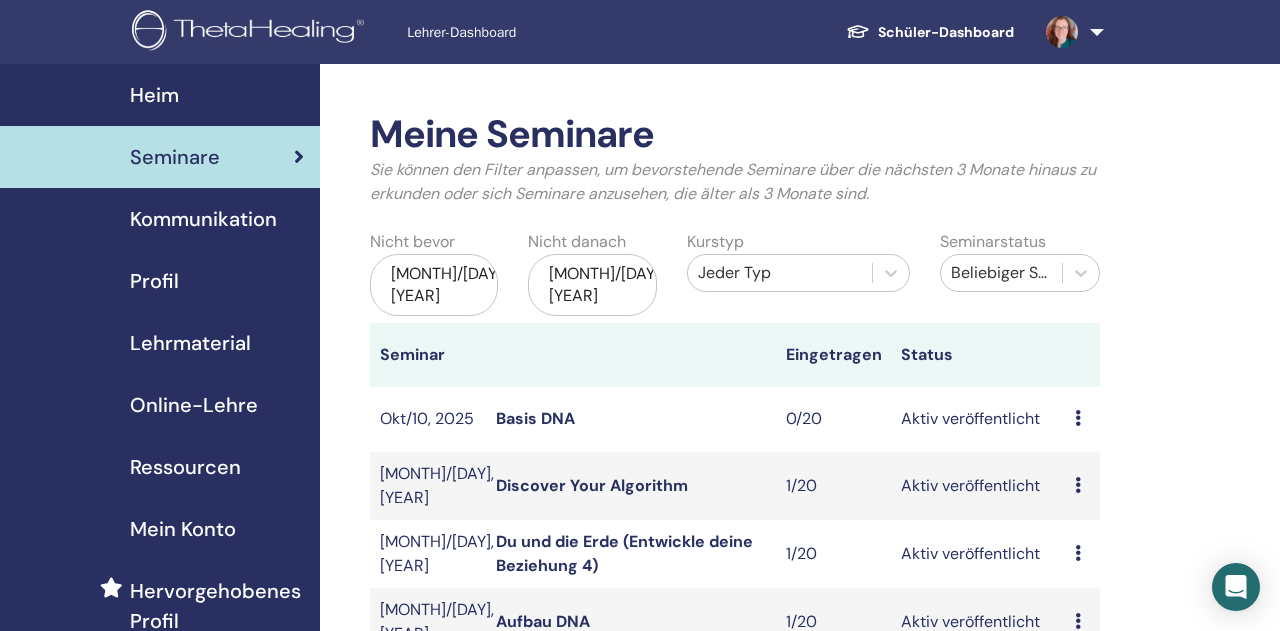 scroll, scrollTop: 832, scrollLeft: 0, axis: vertical 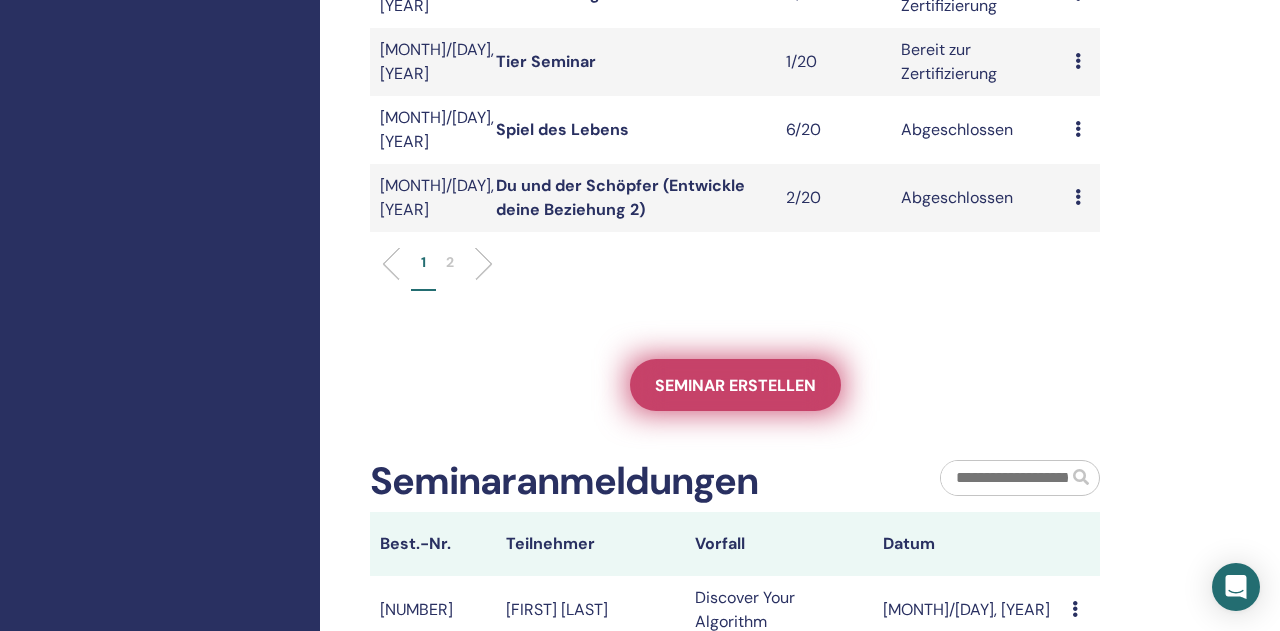click on "Seminar erstellen" at bounding box center [735, 385] 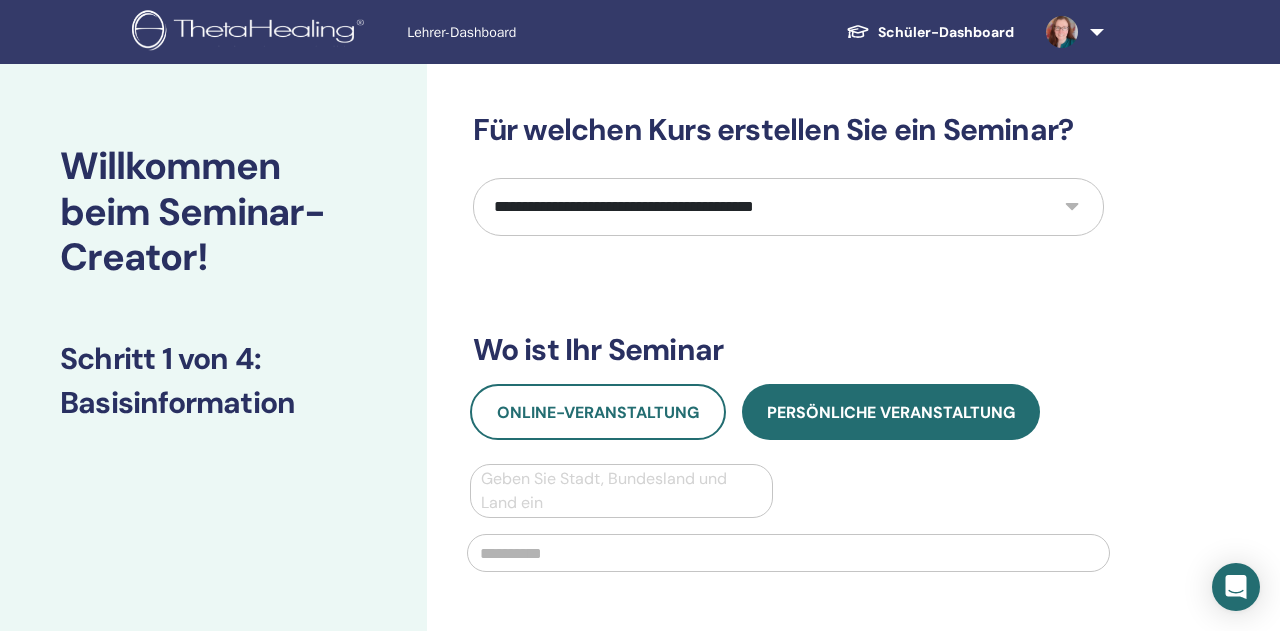 scroll, scrollTop: 0, scrollLeft: 0, axis: both 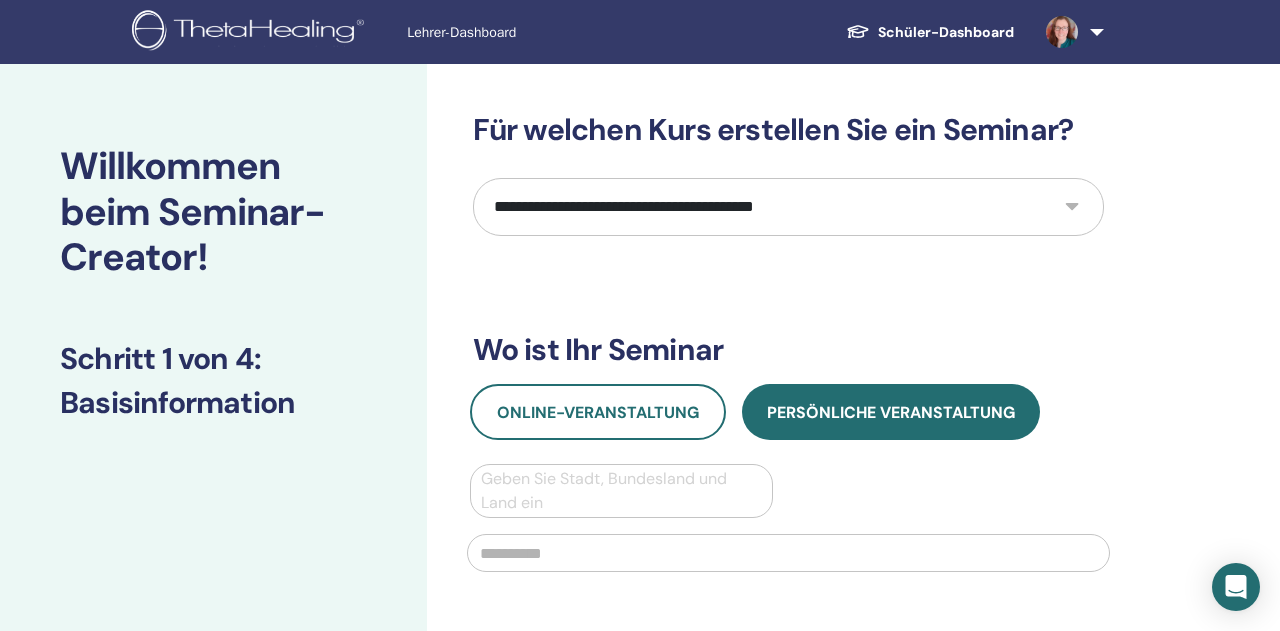 click on "**********" at bounding box center (788, 207) 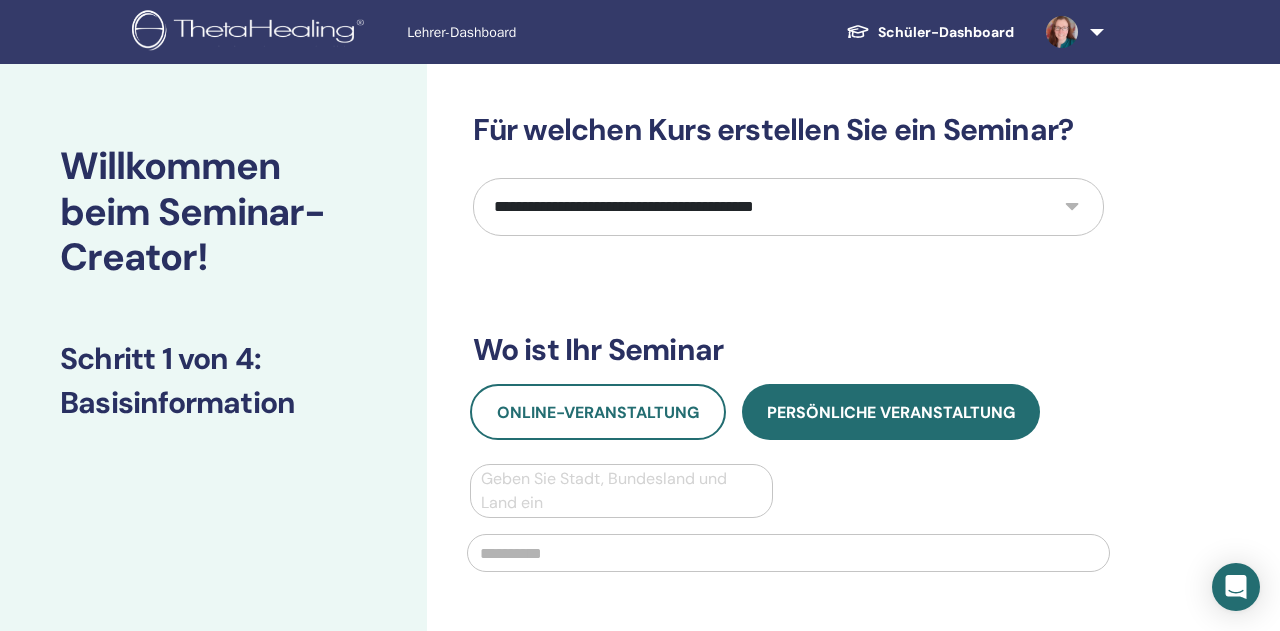 select on "***" 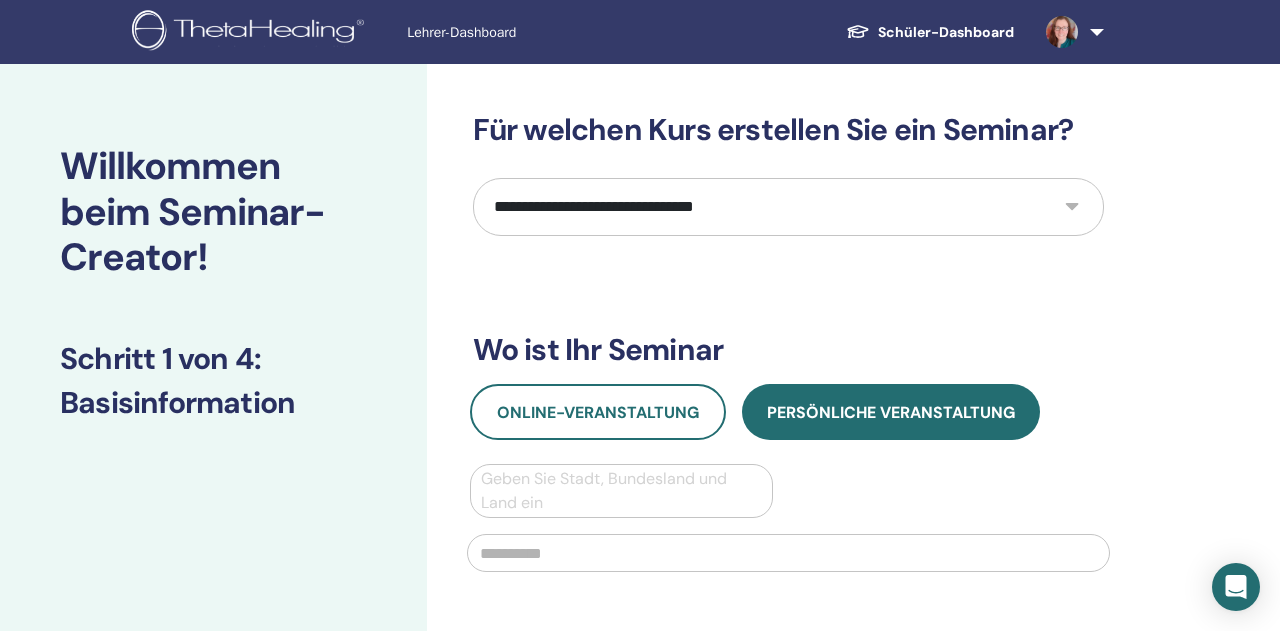 click on "**********" at bounding box center (0, 0) 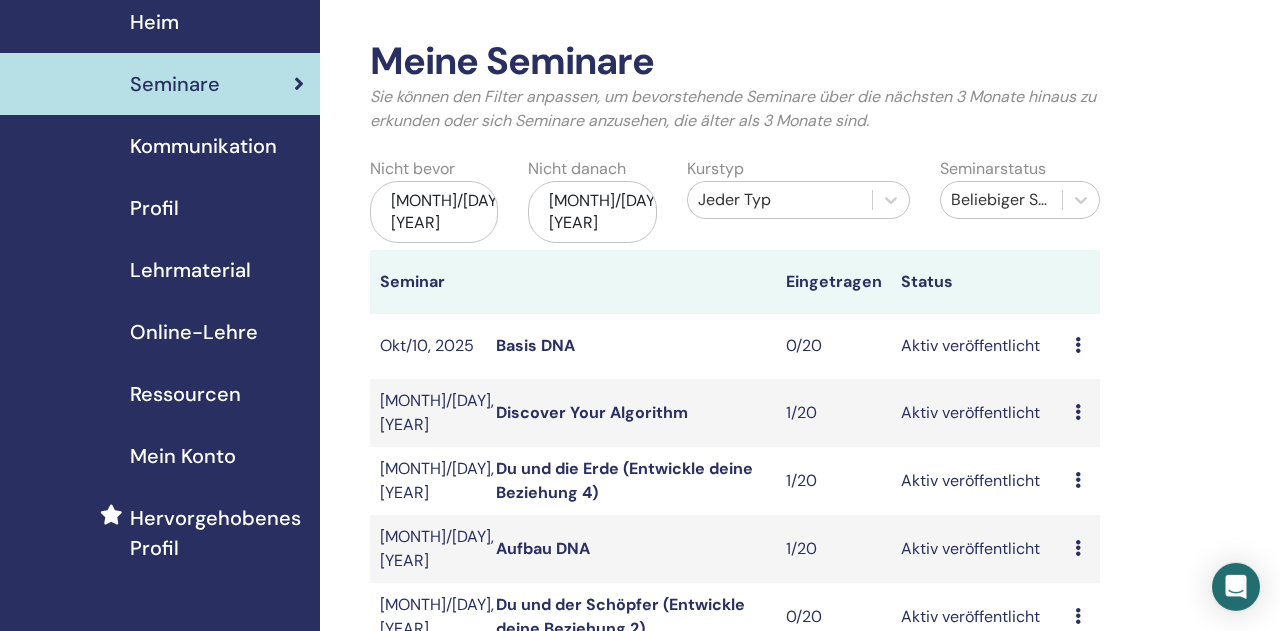 scroll, scrollTop: 0, scrollLeft: 0, axis: both 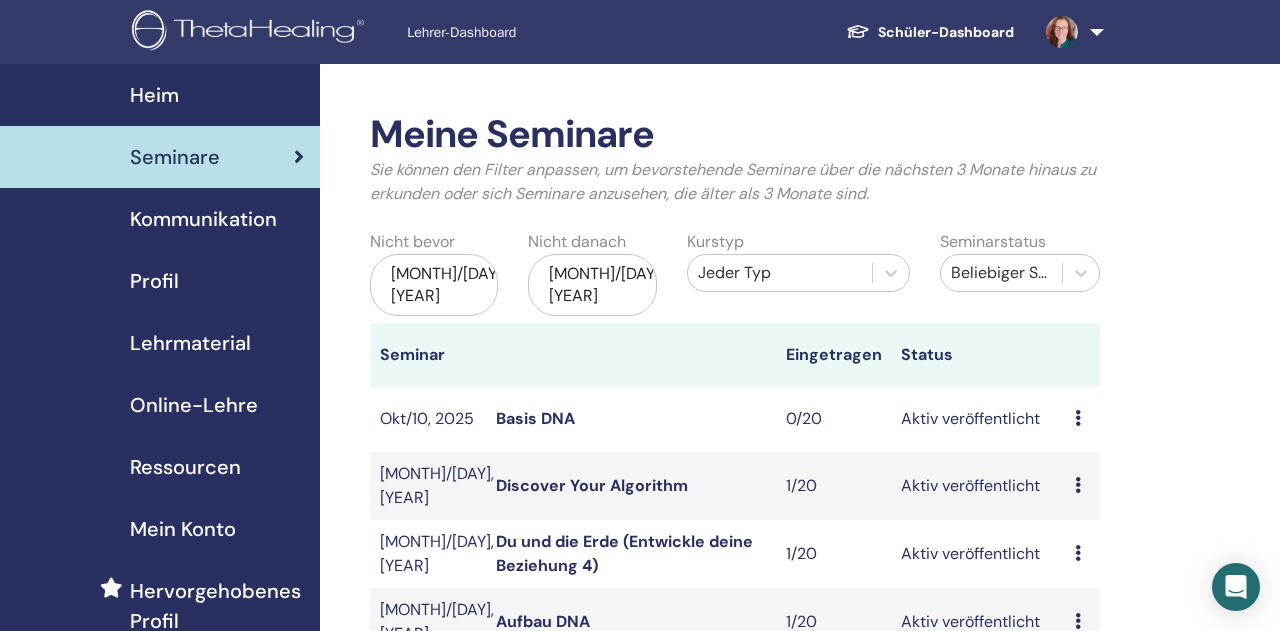 click at bounding box center (251, 32) 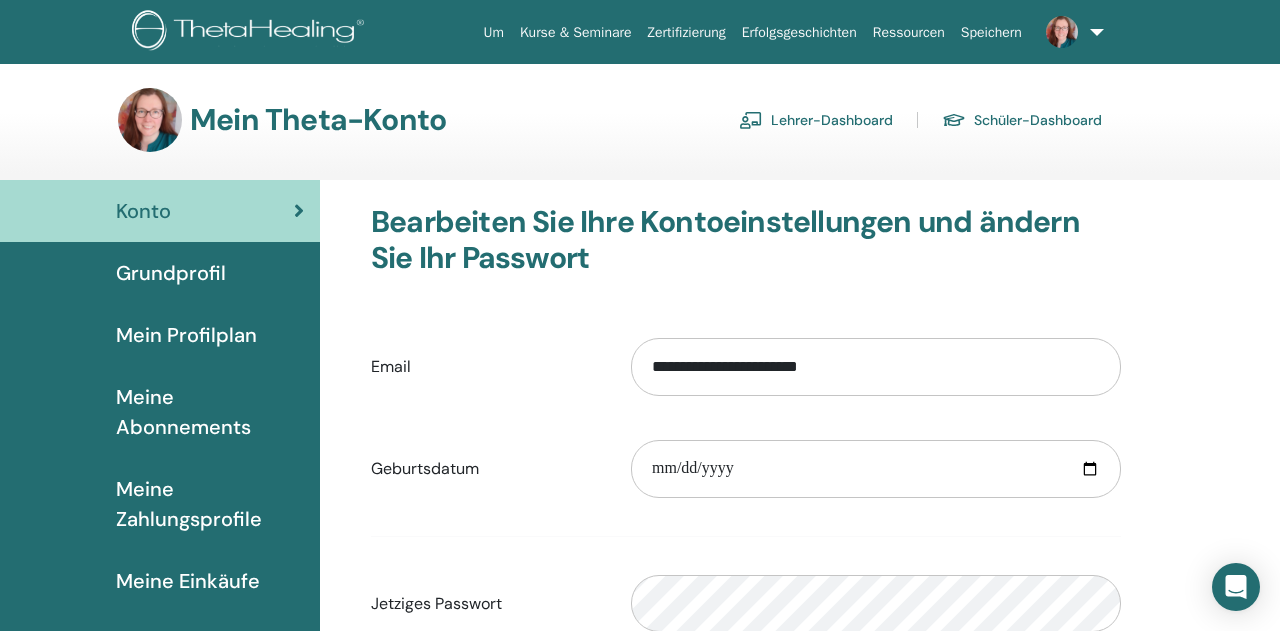 scroll, scrollTop: 0, scrollLeft: 0, axis: both 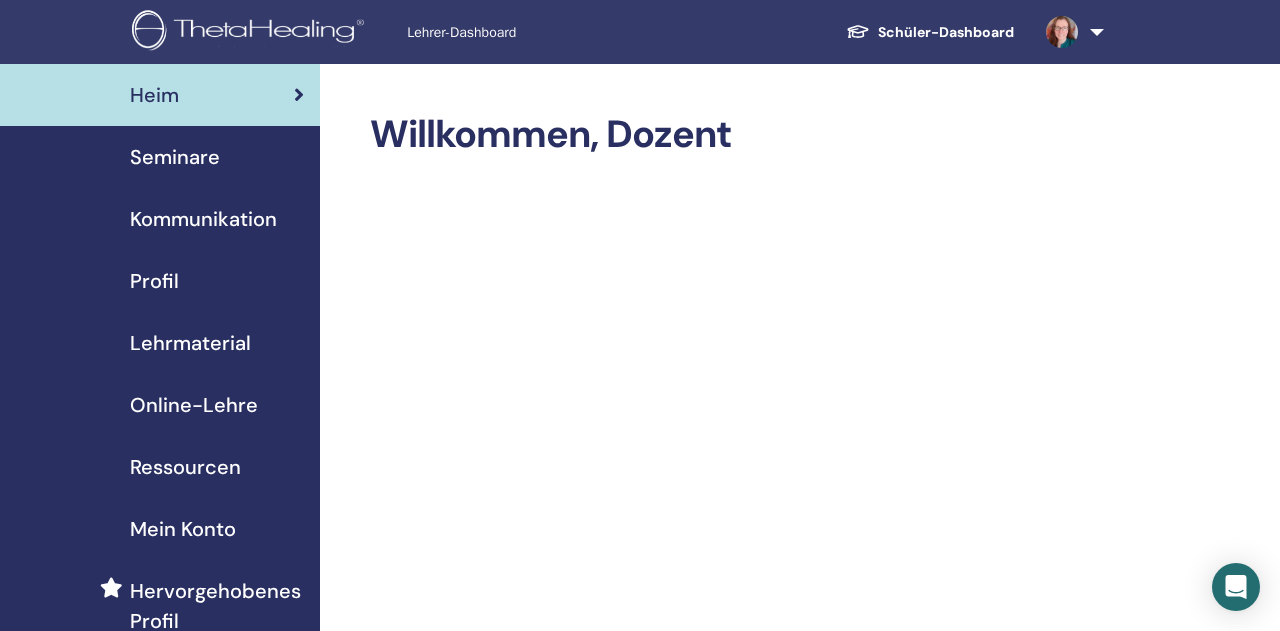 click on "Seminare" at bounding box center (175, 157) 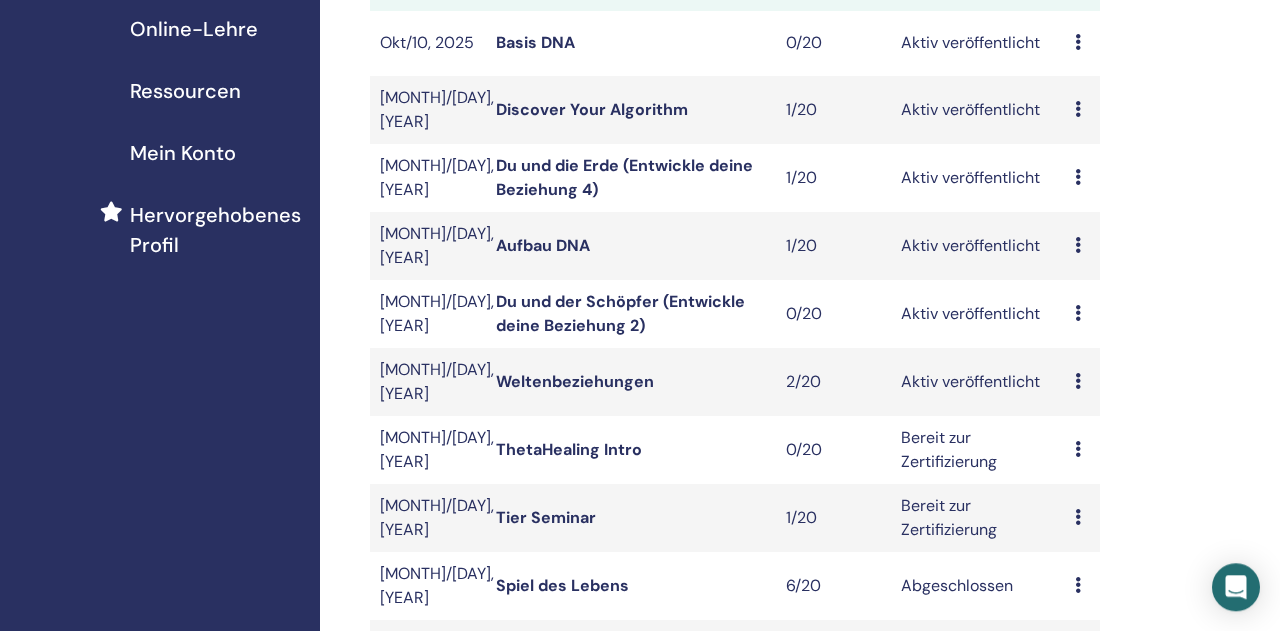 scroll, scrollTop: 416, scrollLeft: 0, axis: vertical 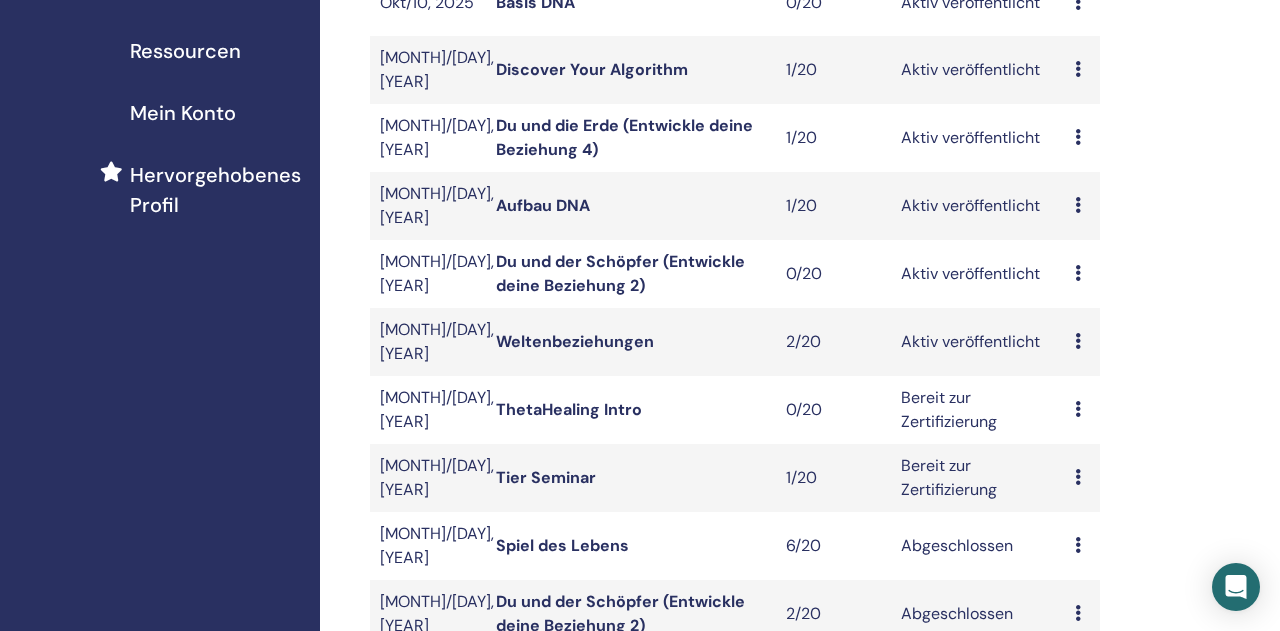 click on "Weltenbeziehungen" at bounding box center (575, 341) 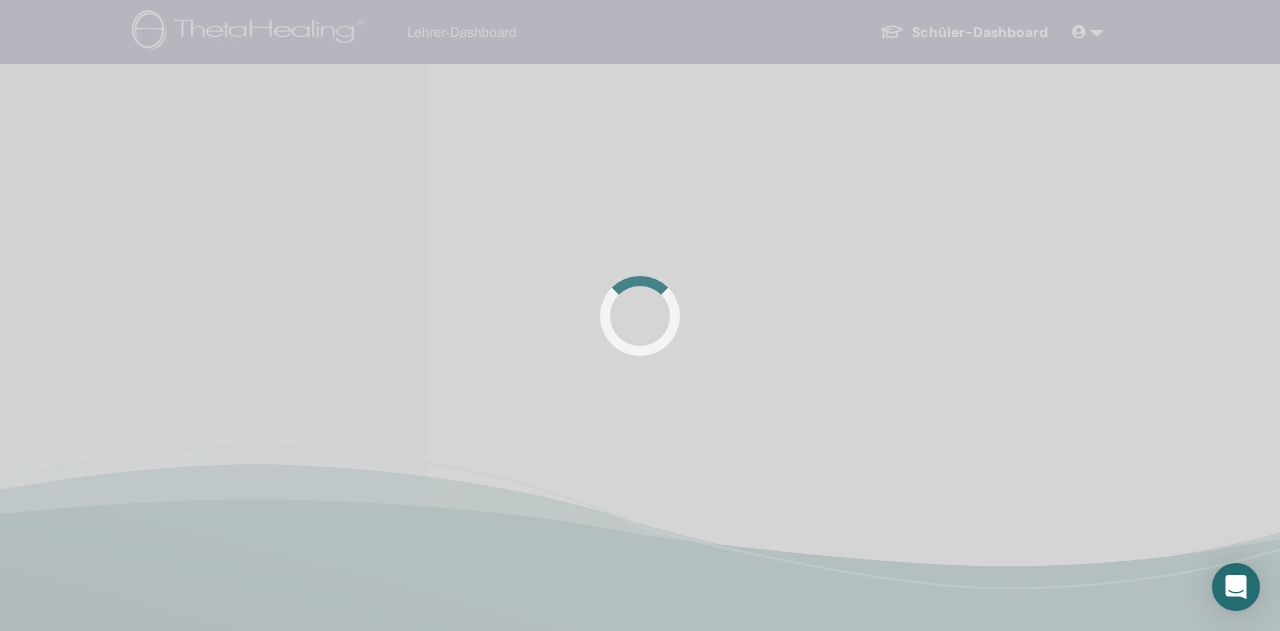 scroll, scrollTop: 0, scrollLeft: 0, axis: both 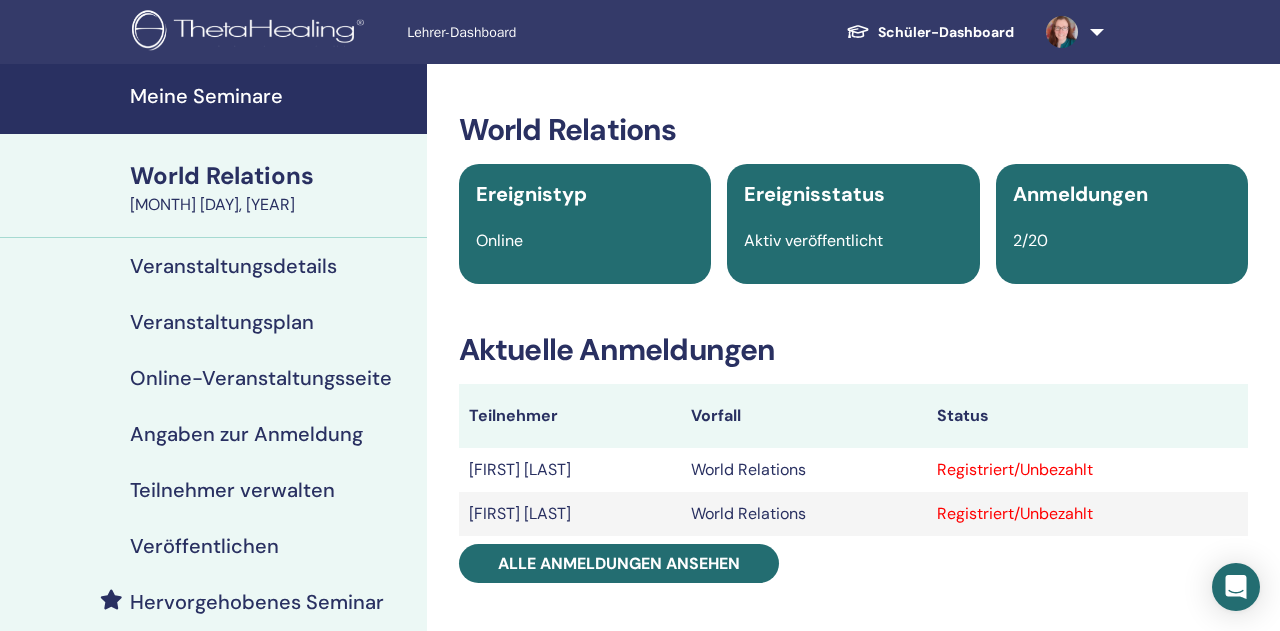 click at bounding box center (1062, 32) 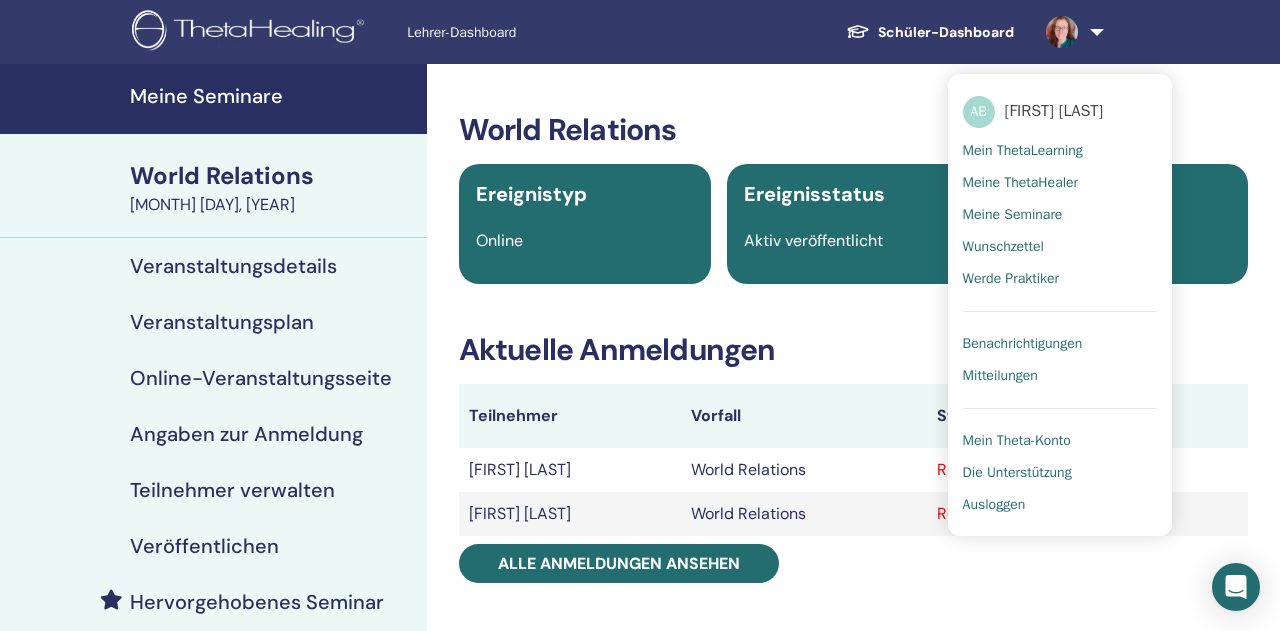 click on "Ausloggen" at bounding box center [994, 505] 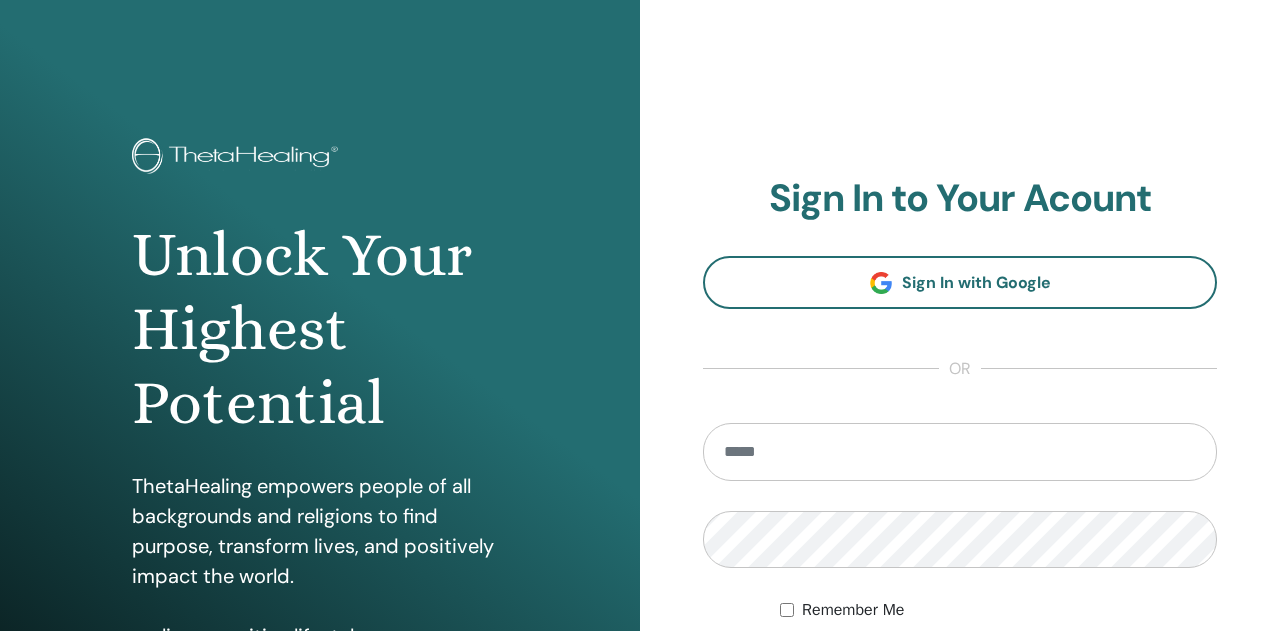 scroll, scrollTop: 0, scrollLeft: 0, axis: both 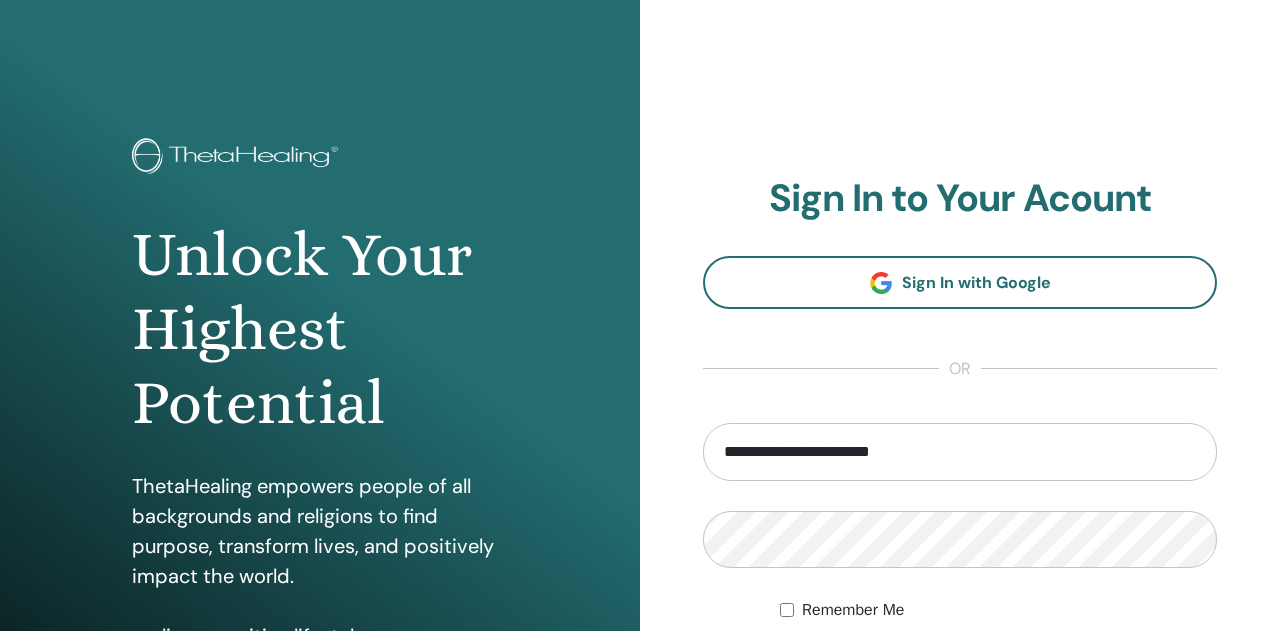 type on "**********" 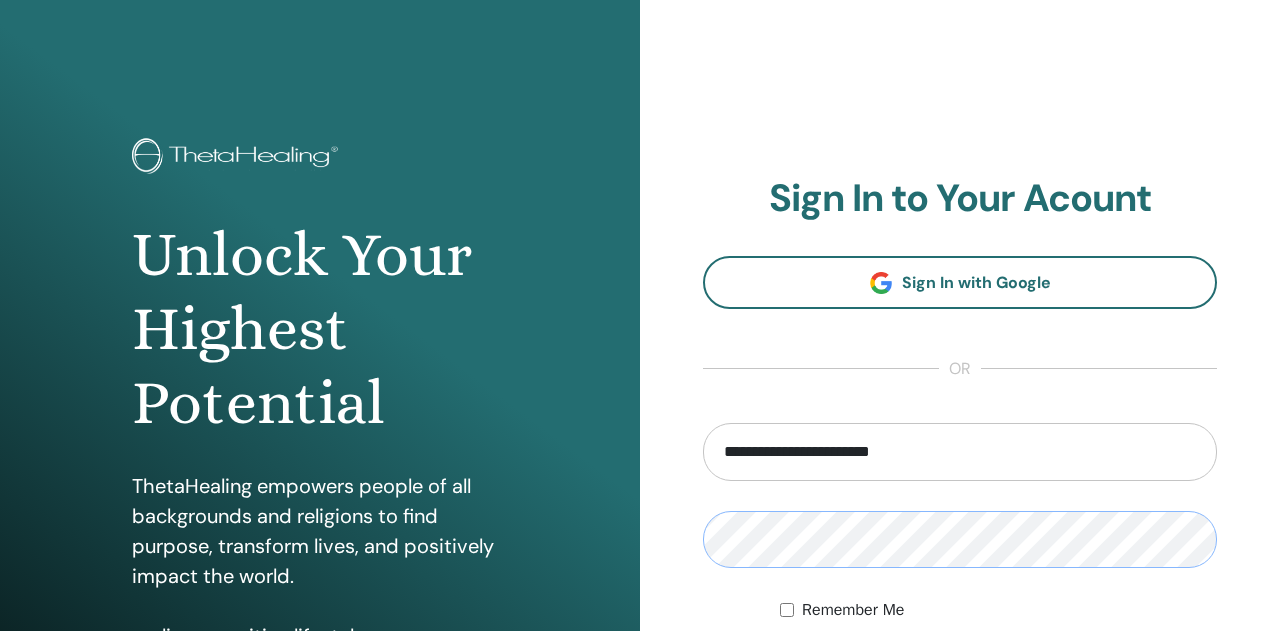 click on "Sign In" at bounding box center [960, 678] 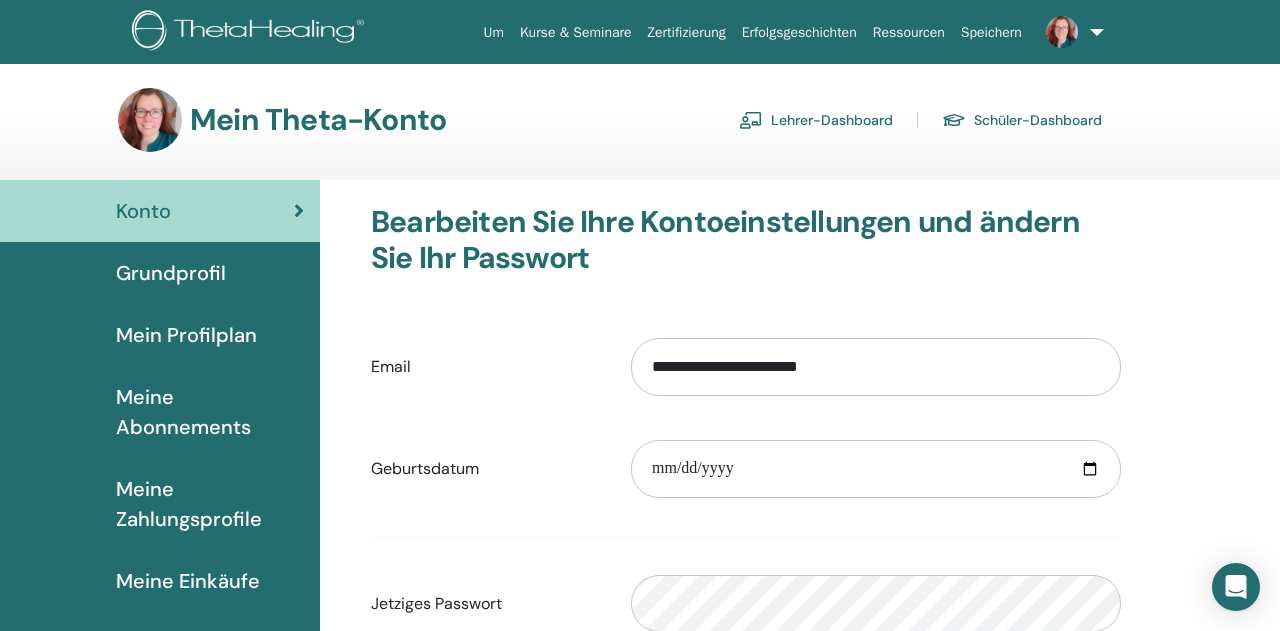 scroll, scrollTop: 0, scrollLeft: 0, axis: both 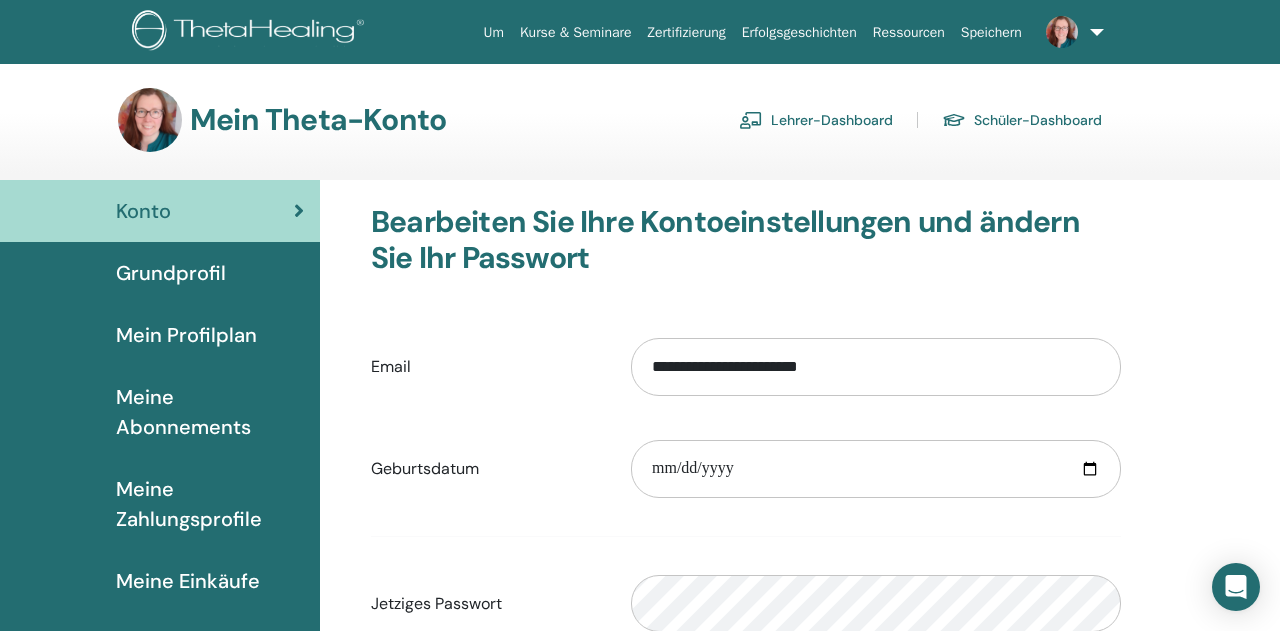 click on "Lehrer-Dashboard" at bounding box center [816, 120] 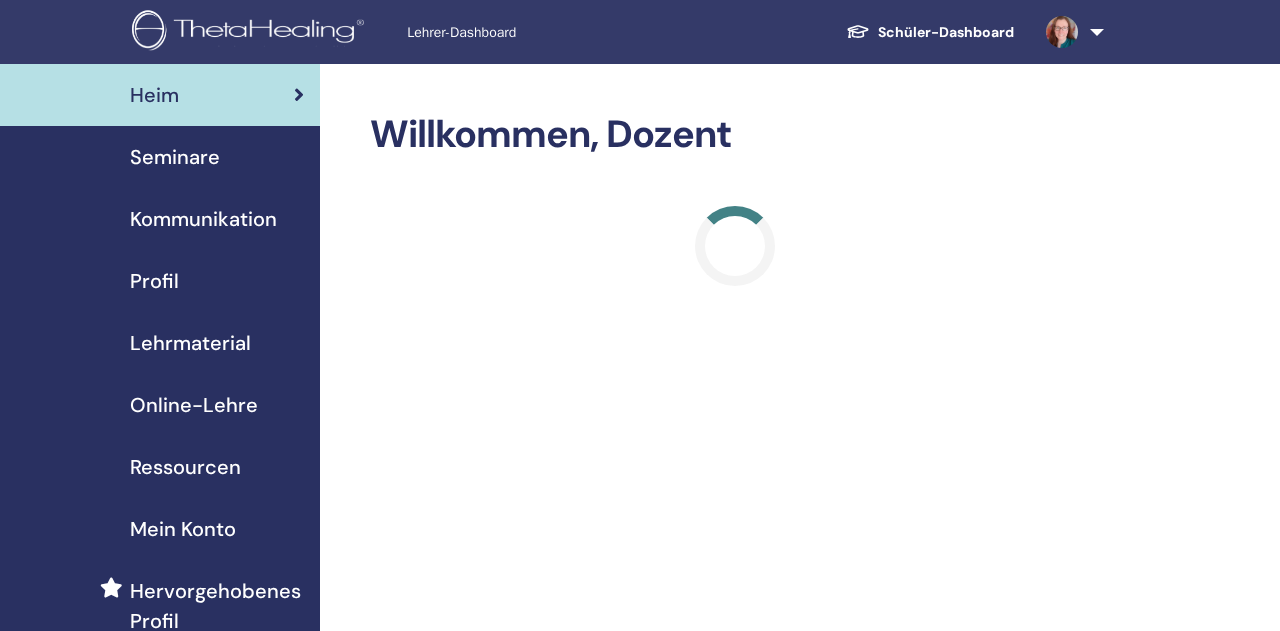 scroll, scrollTop: 0, scrollLeft: 0, axis: both 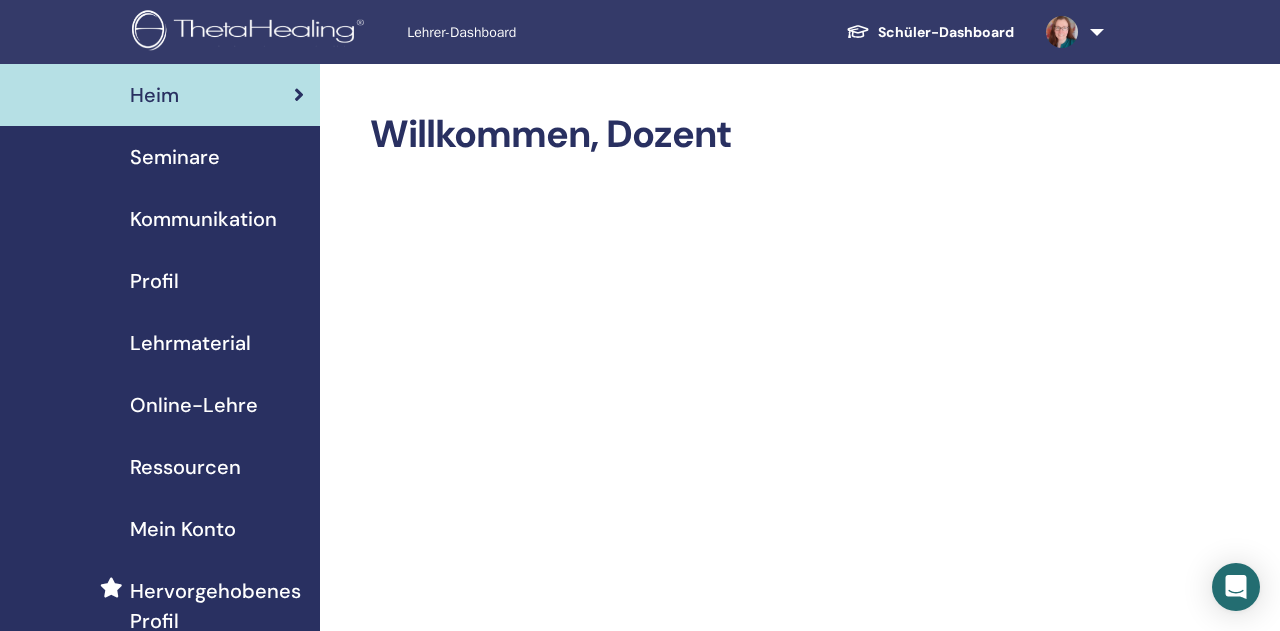 click on "Seminare" at bounding box center (175, 157) 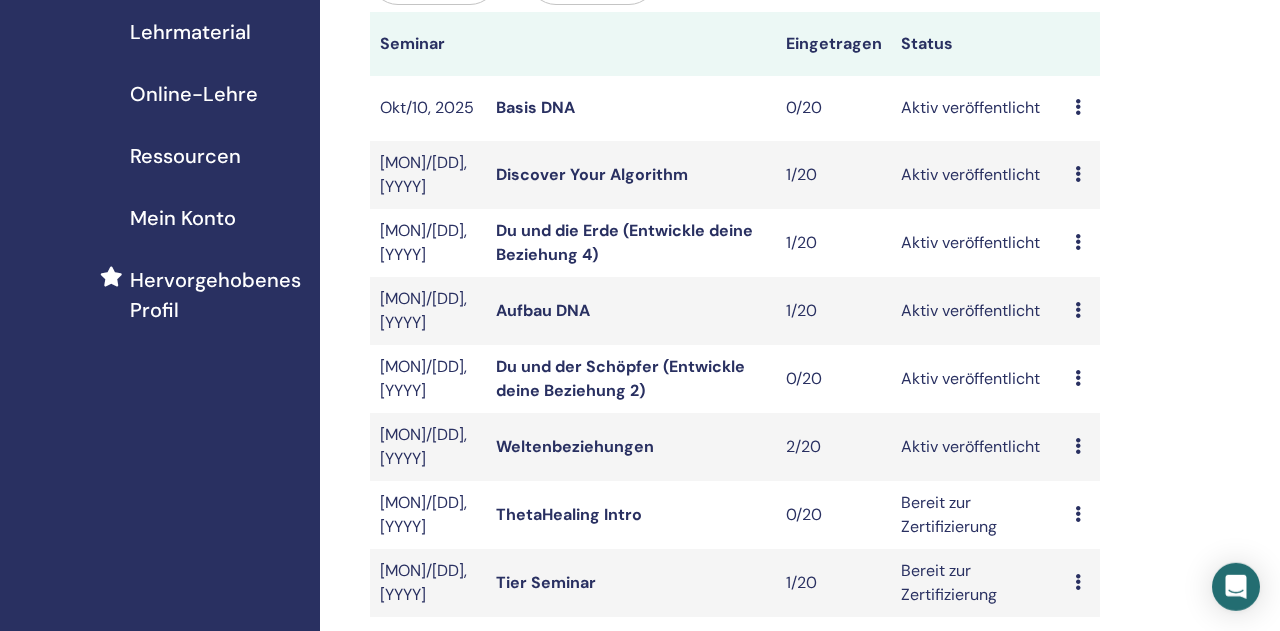 scroll, scrollTop: 0, scrollLeft: 0, axis: both 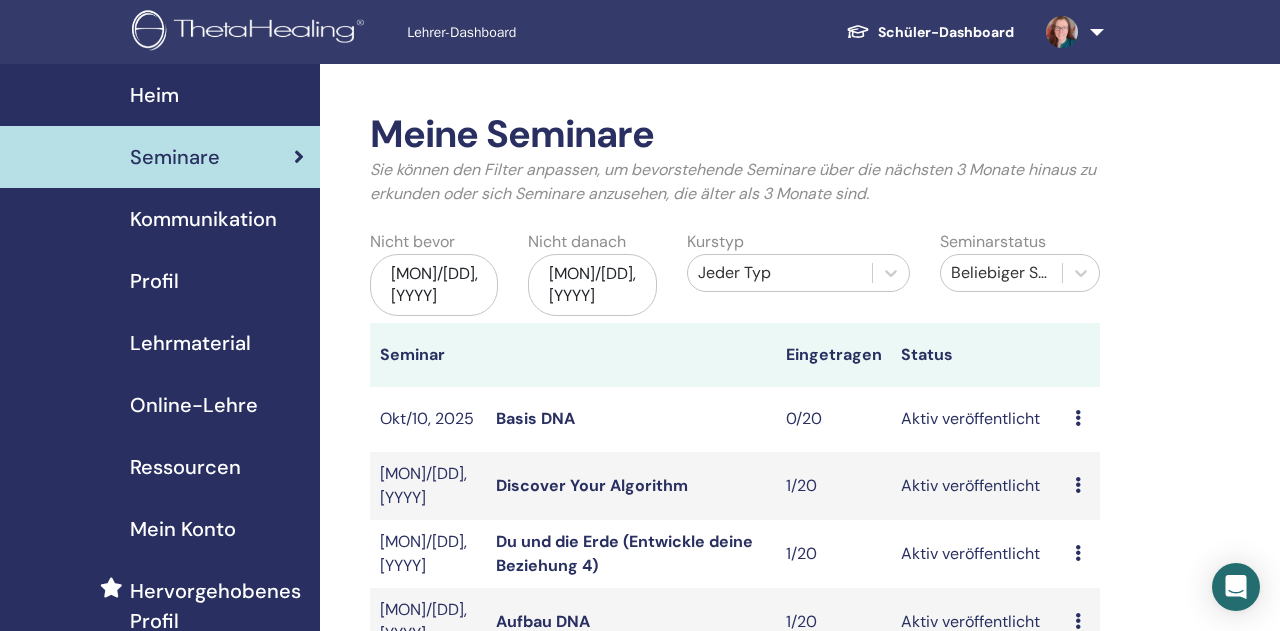click on "Lehrmaterial" at bounding box center (190, 343) 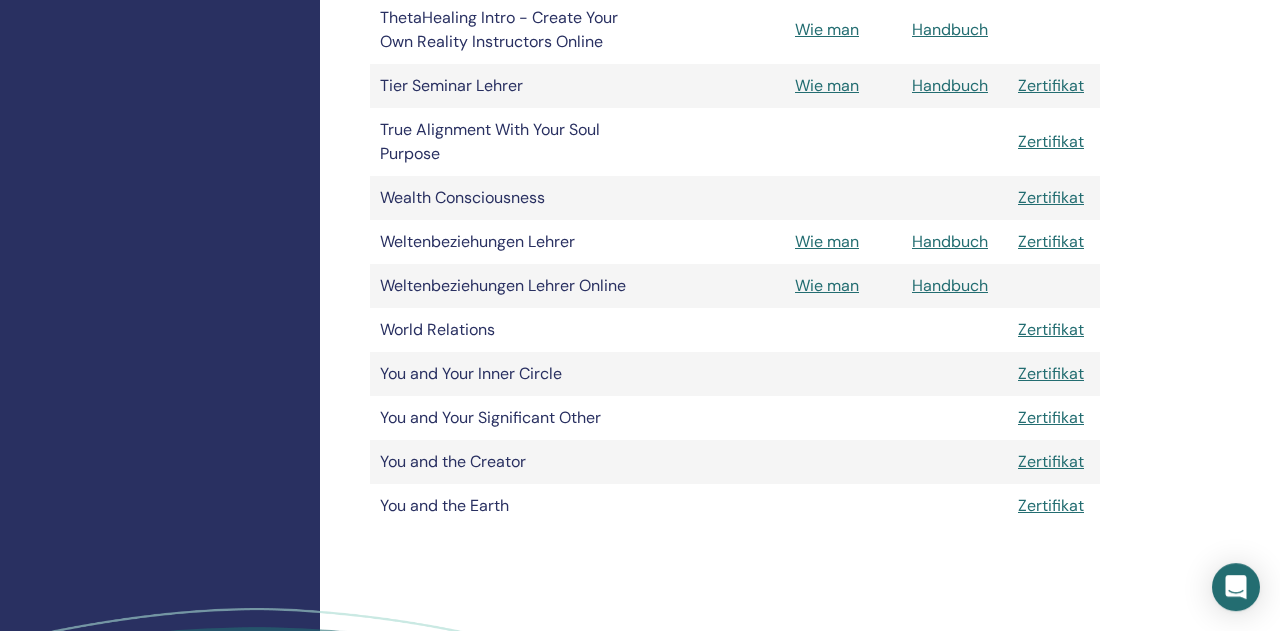 scroll, scrollTop: 3848, scrollLeft: 0, axis: vertical 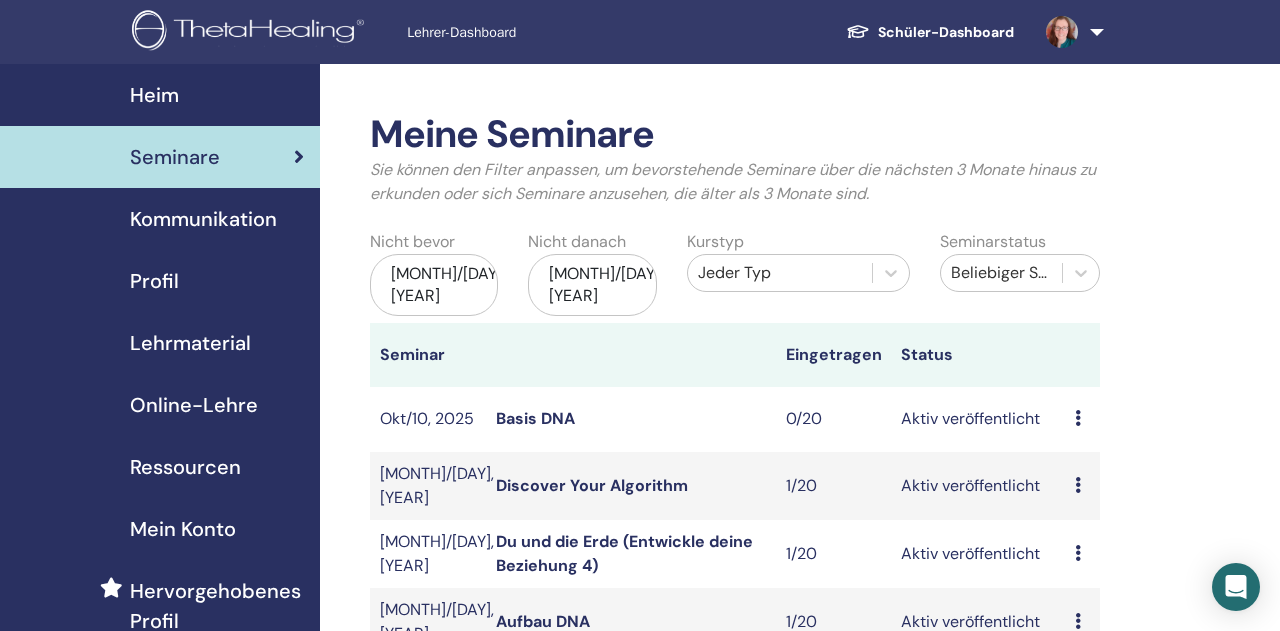 click on "Online-Lehre" at bounding box center [194, 405] 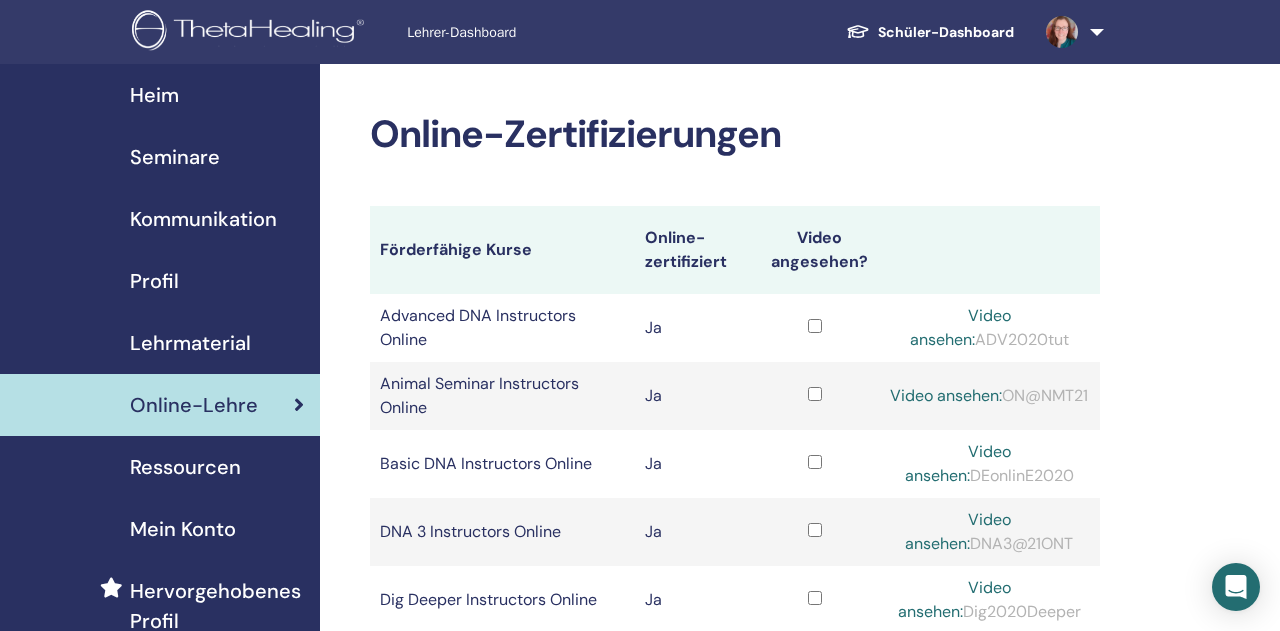 scroll, scrollTop: 0, scrollLeft: 0, axis: both 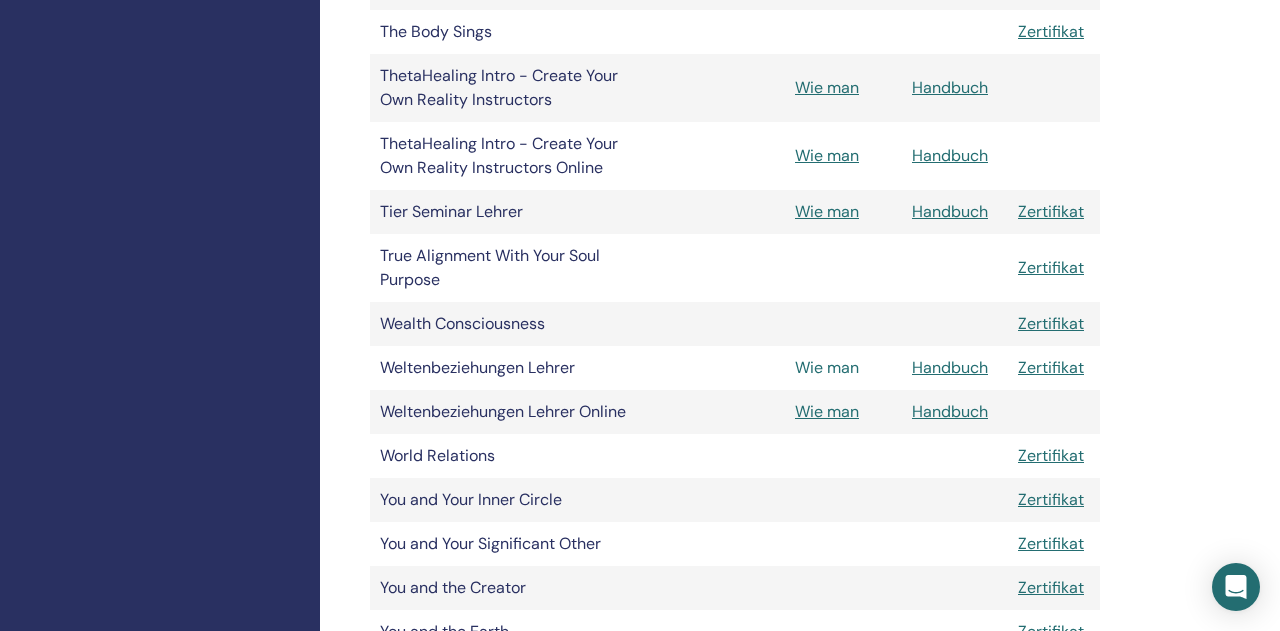 click on "Wie man" at bounding box center [827, 367] 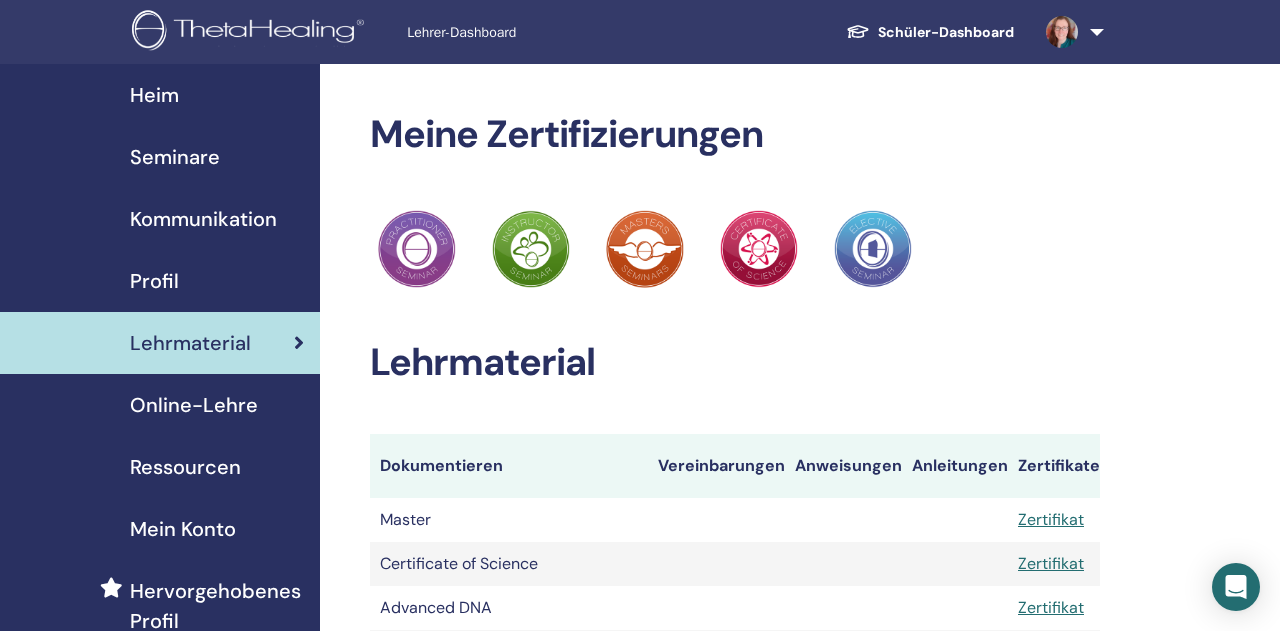scroll, scrollTop: 3848, scrollLeft: 0, axis: vertical 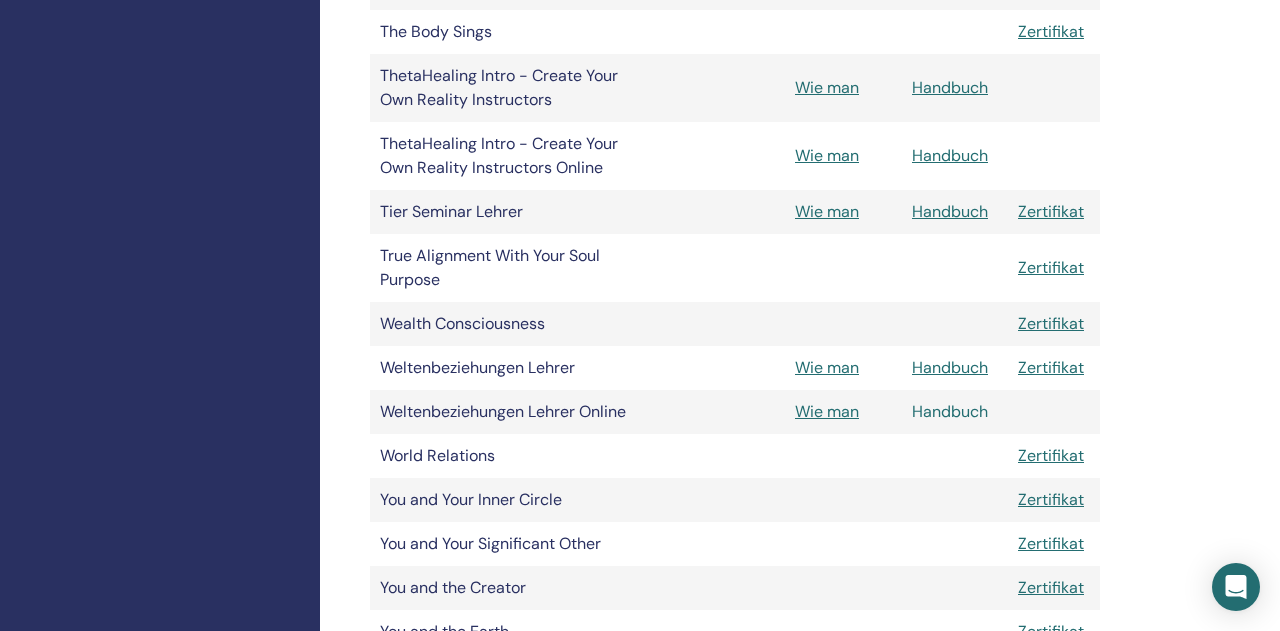 click on "Handbuch" at bounding box center (950, 411) 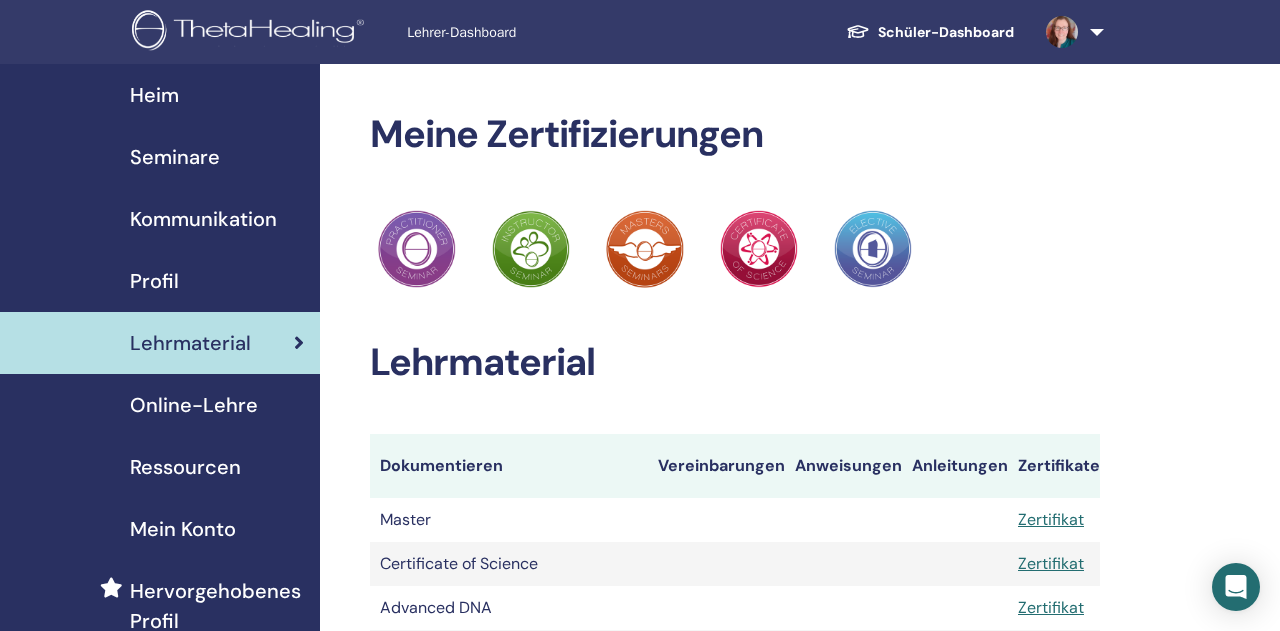 scroll, scrollTop: 3848, scrollLeft: 0, axis: vertical 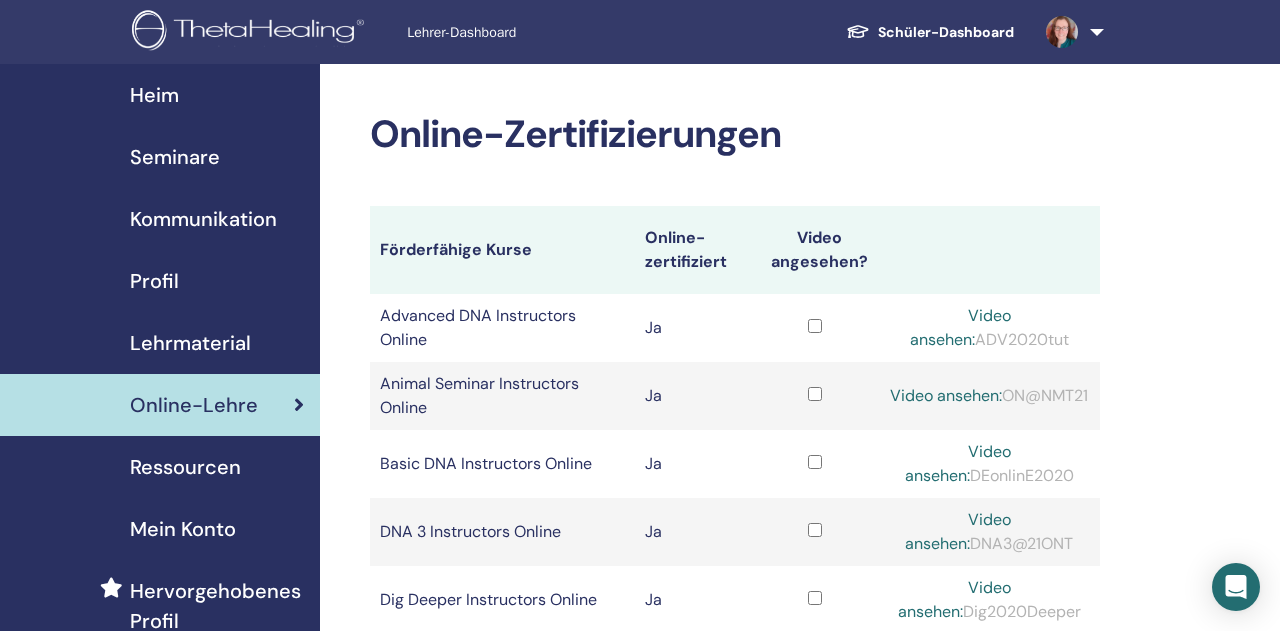 click at bounding box center [1062, 32] 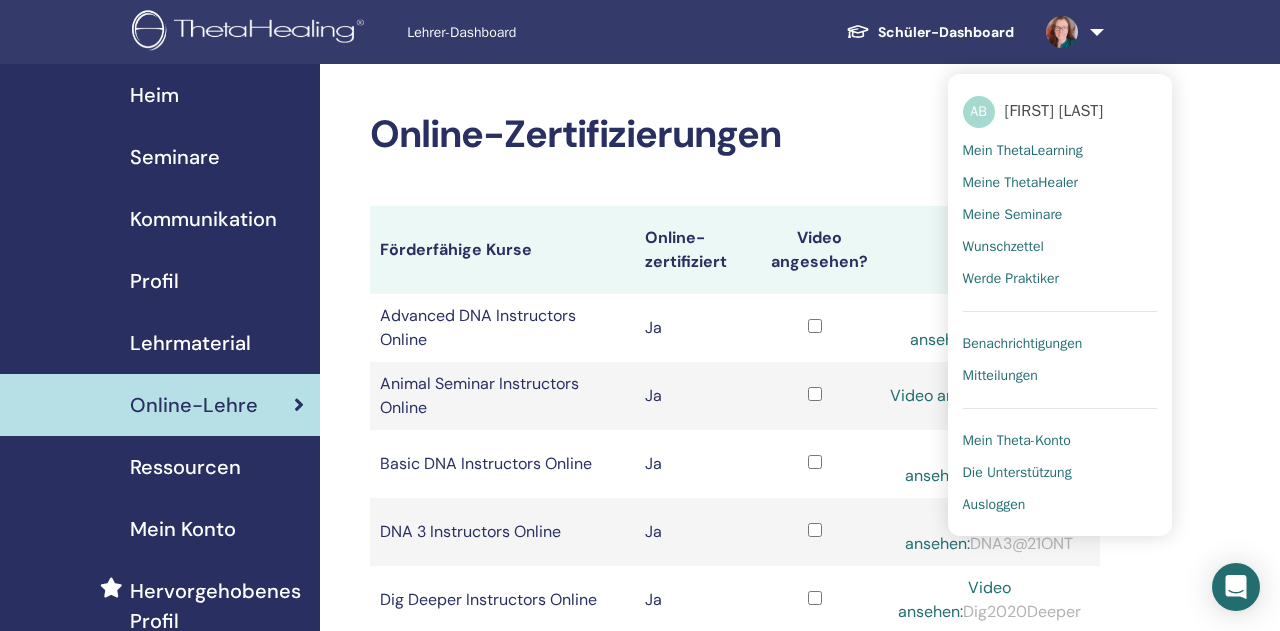 click on "Ausloggen" at bounding box center (994, 505) 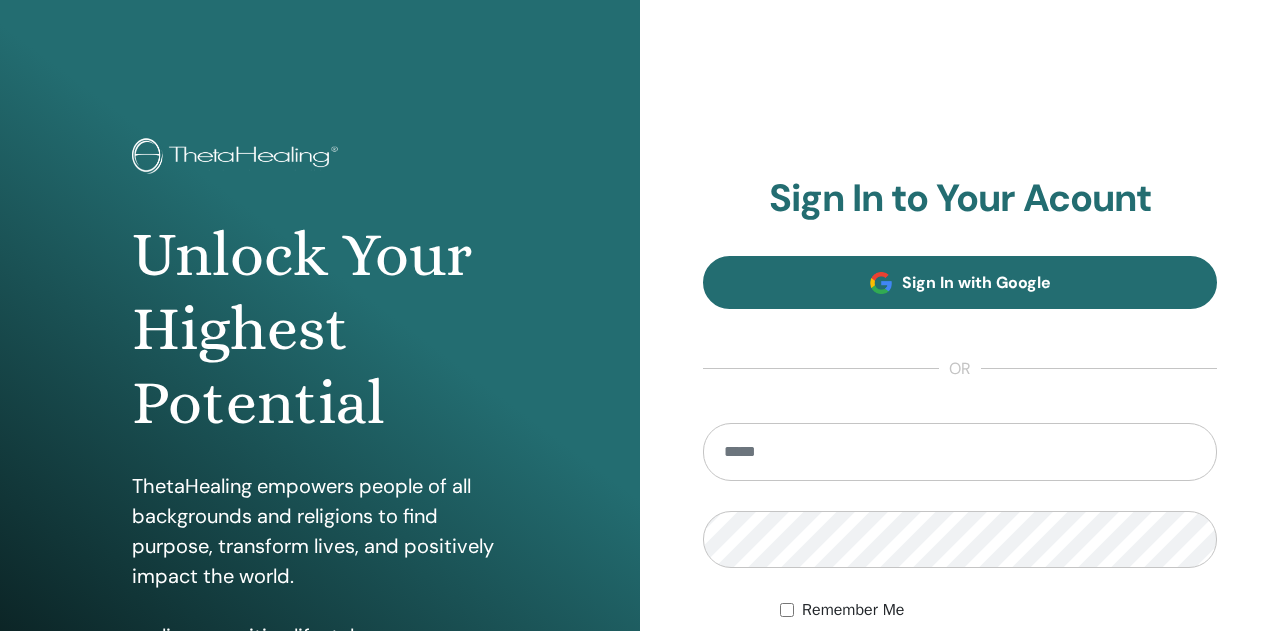 scroll, scrollTop: 0, scrollLeft: 0, axis: both 